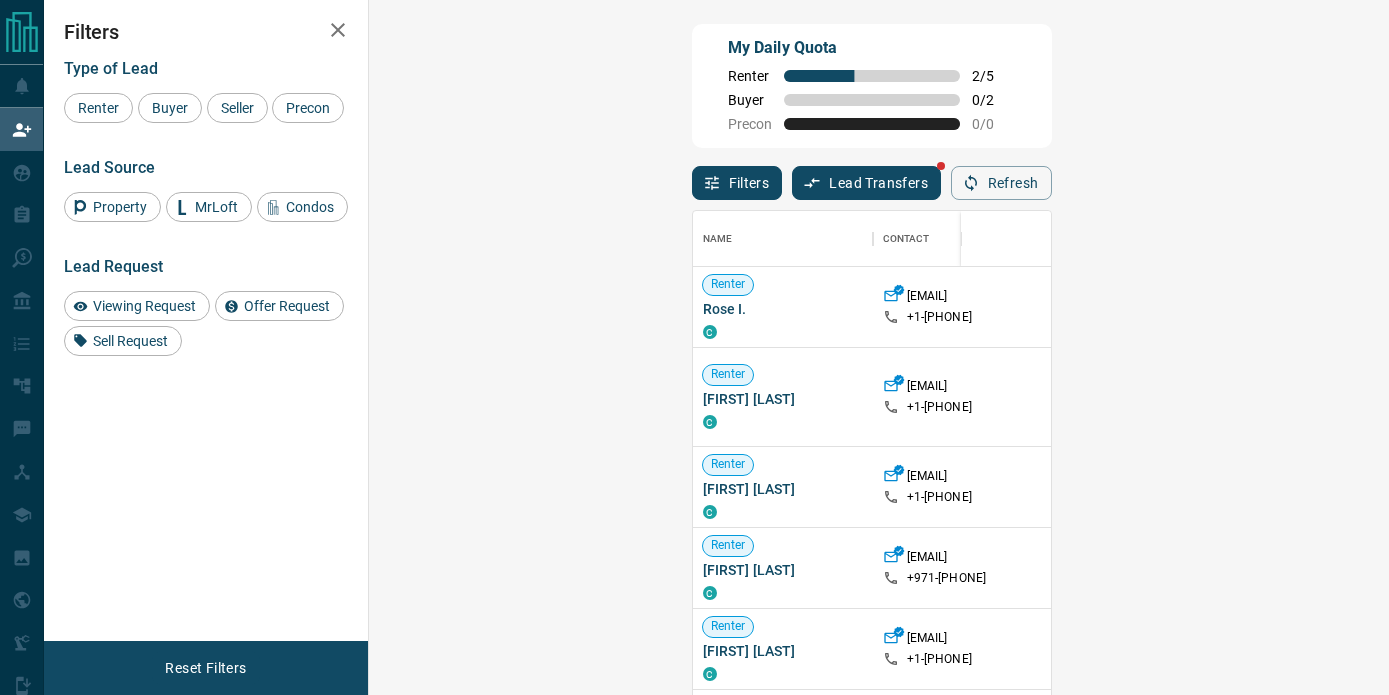 scroll, scrollTop: 0, scrollLeft: 0, axis: both 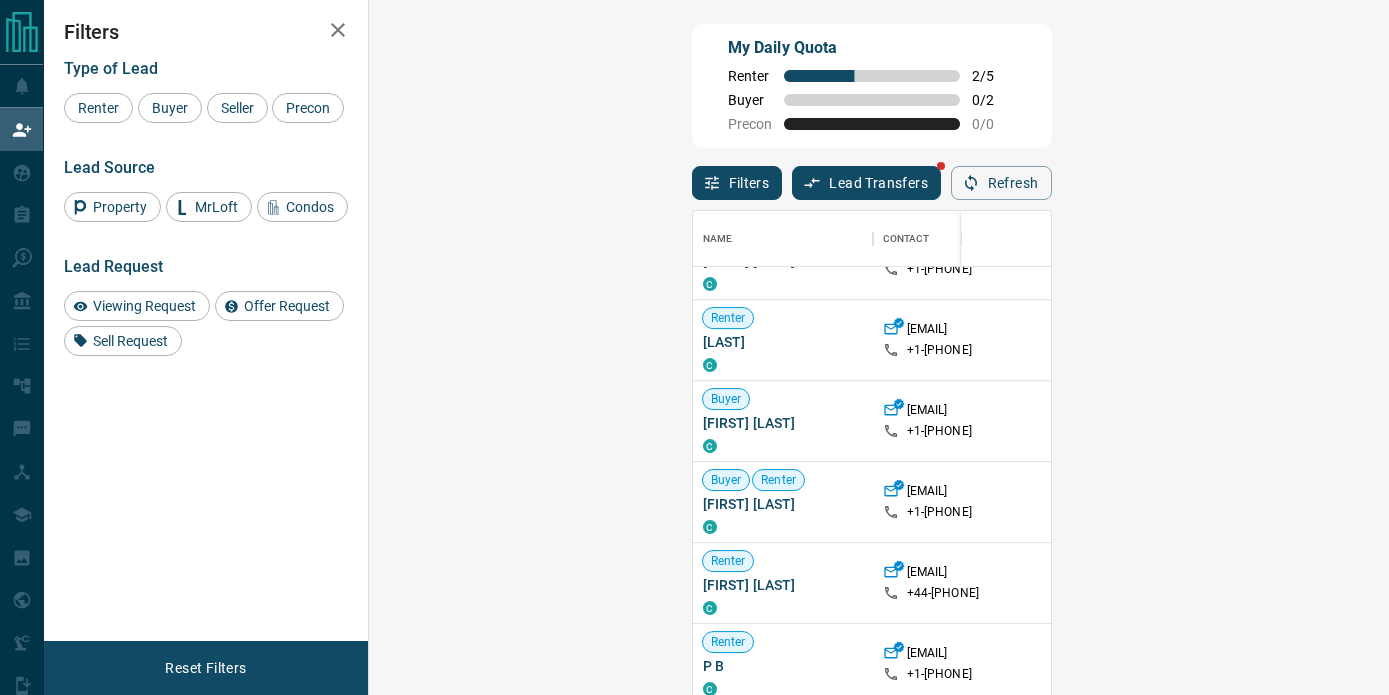 click on "Claim" at bounding box center (1625, 421) 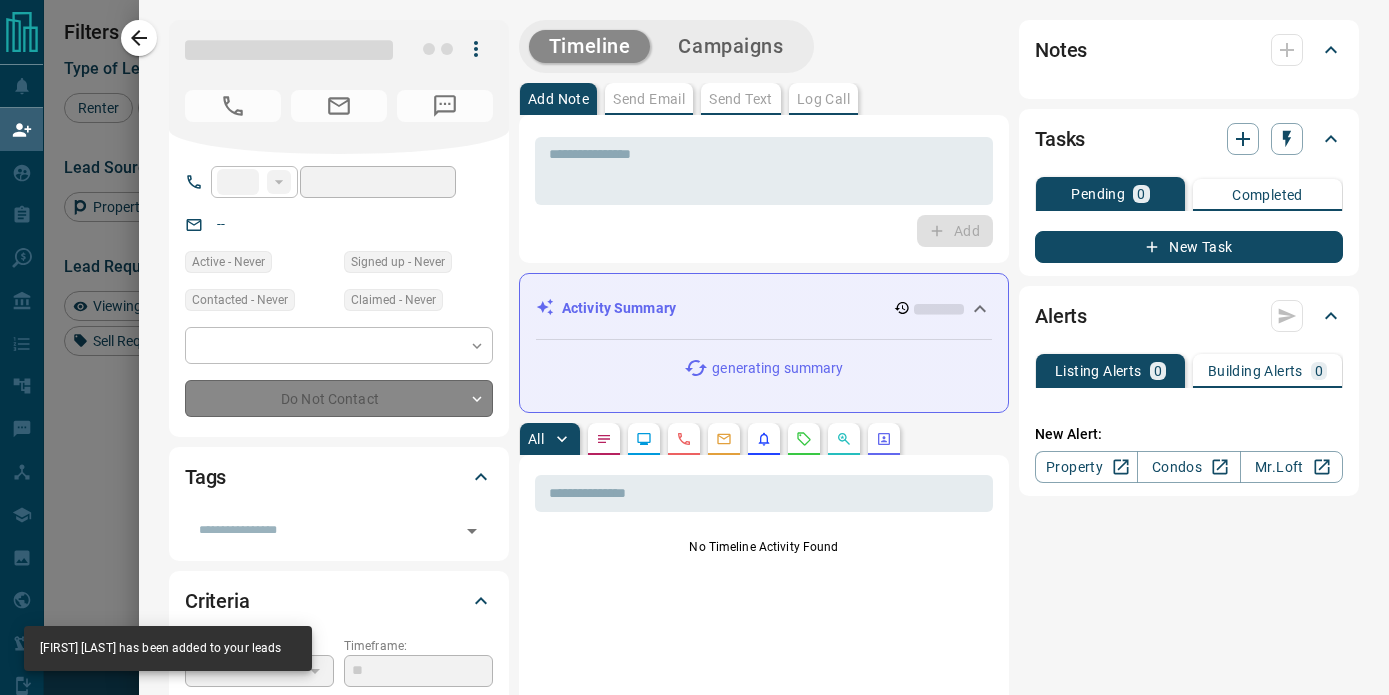 type on "**" 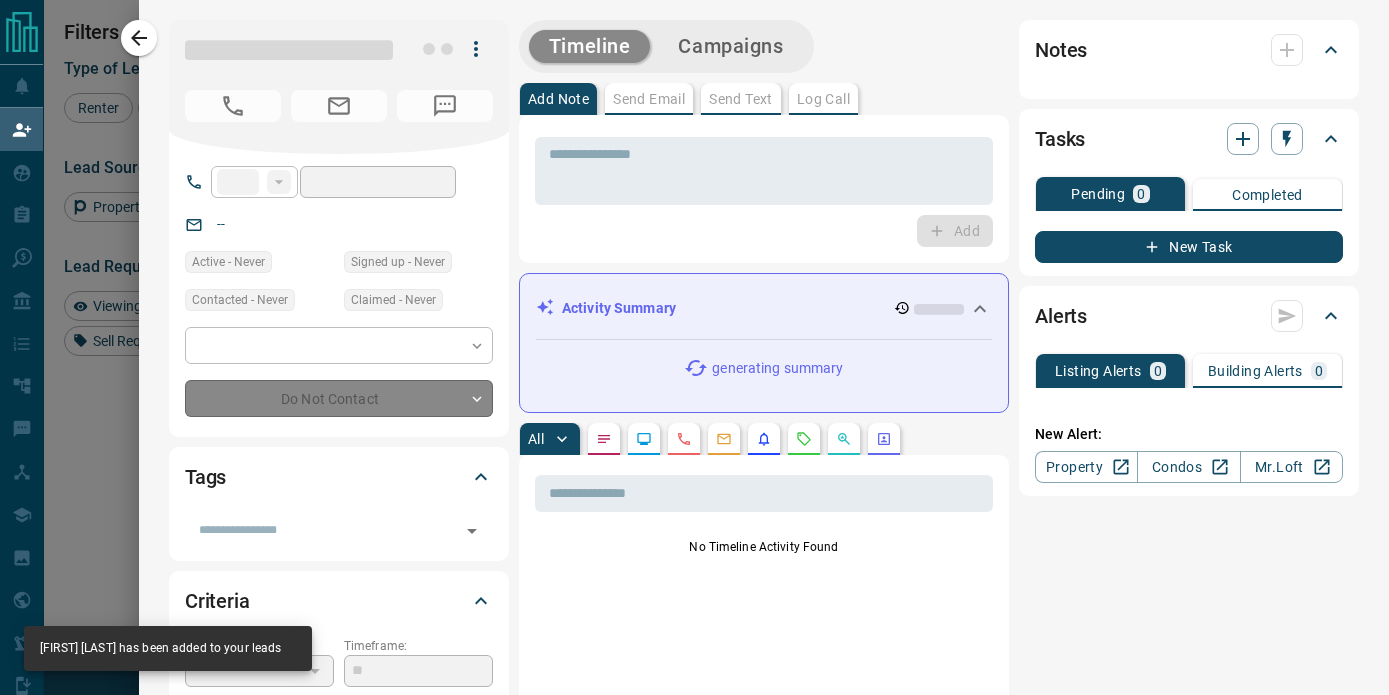 type on "**********" 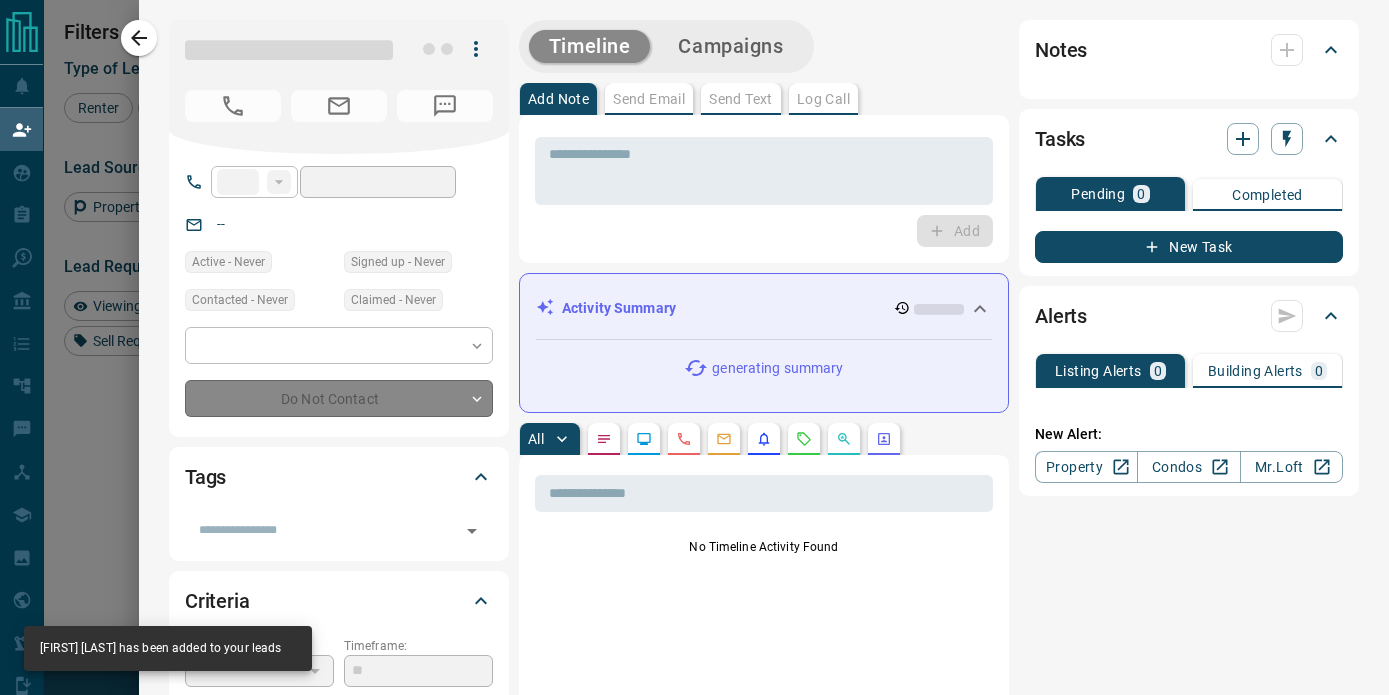 type on "**" 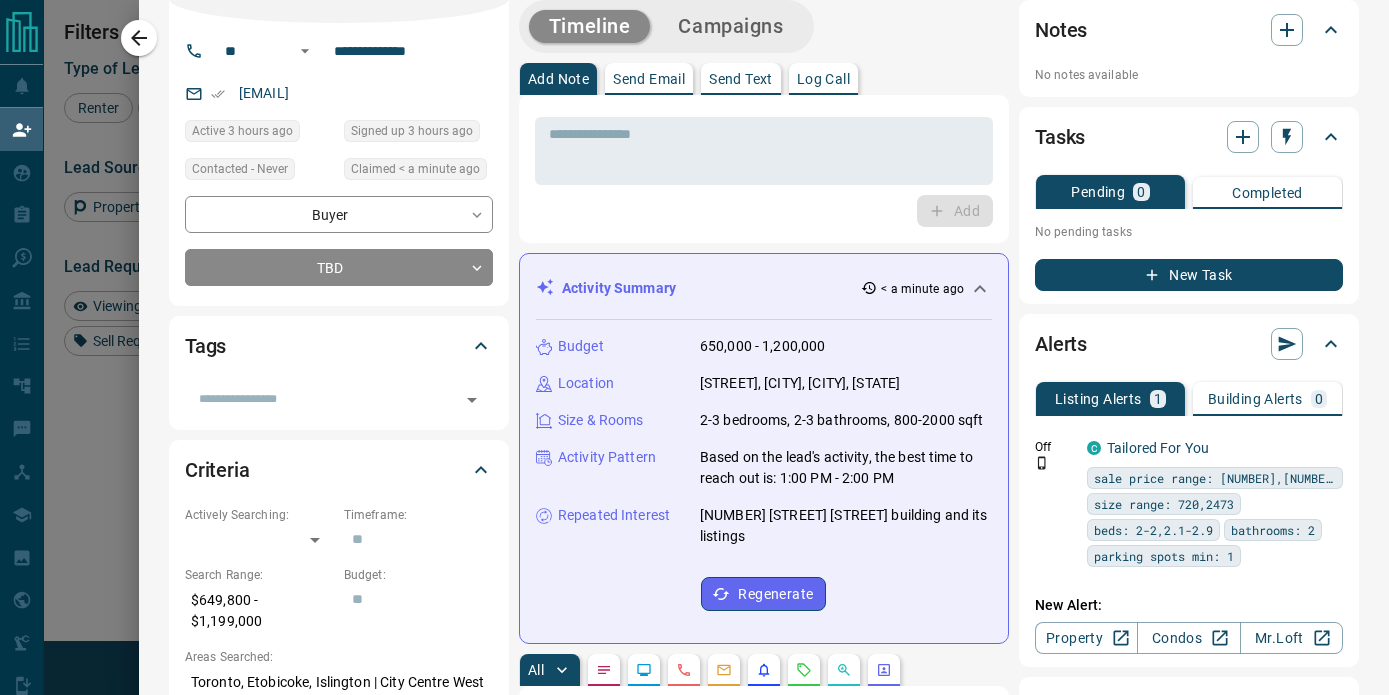 scroll, scrollTop: 0, scrollLeft: 0, axis: both 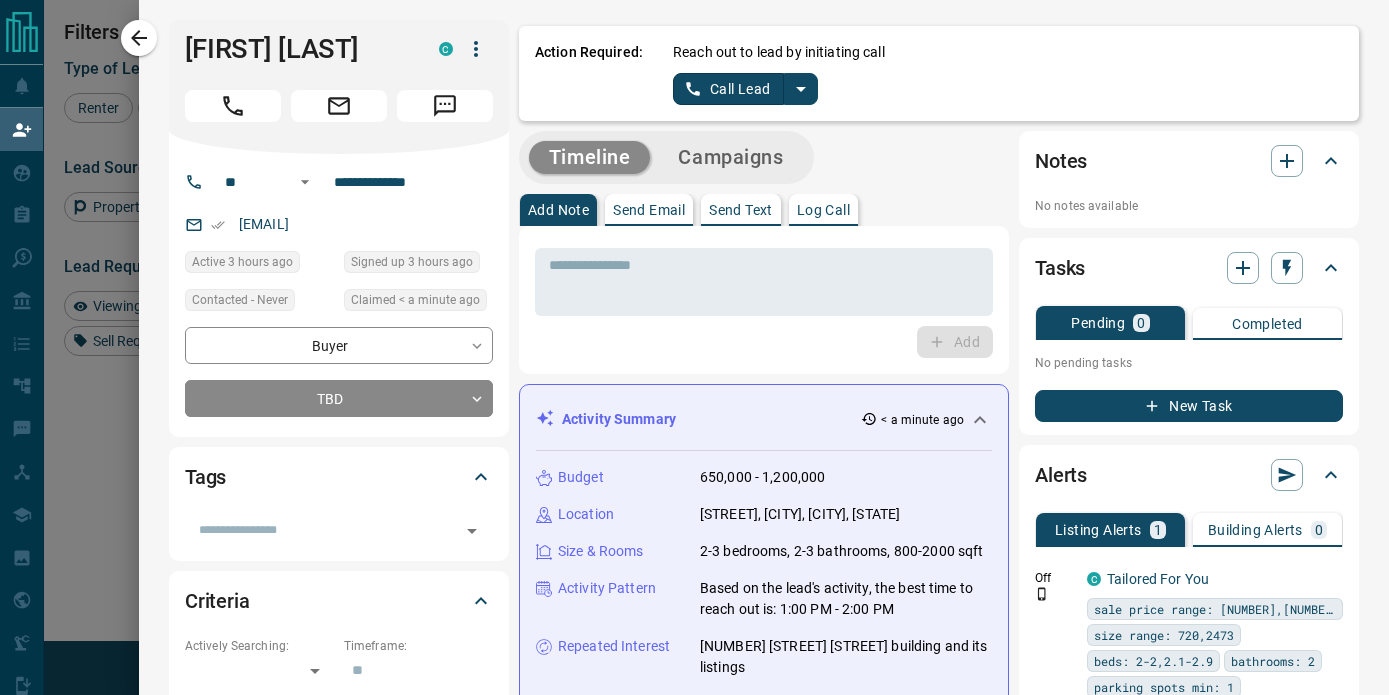 click at bounding box center [801, 89] 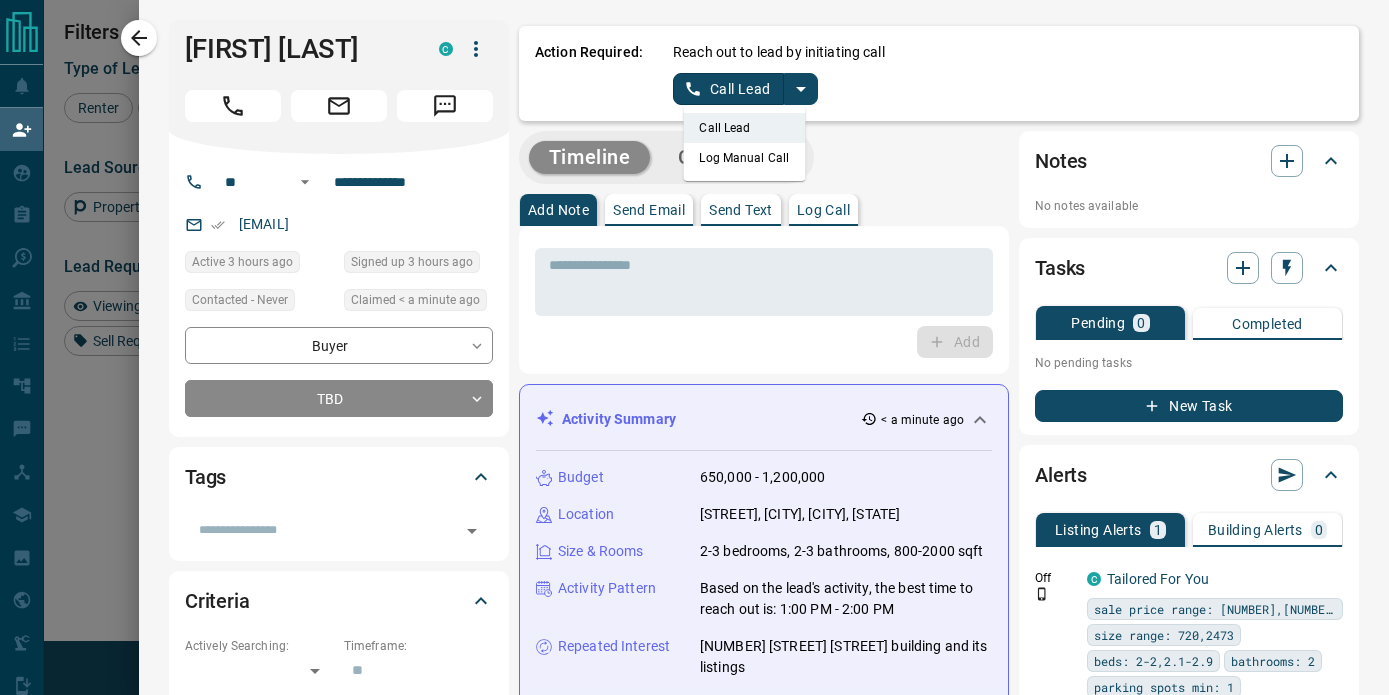 click on "Log Manual Call" at bounding box center [744, 158] 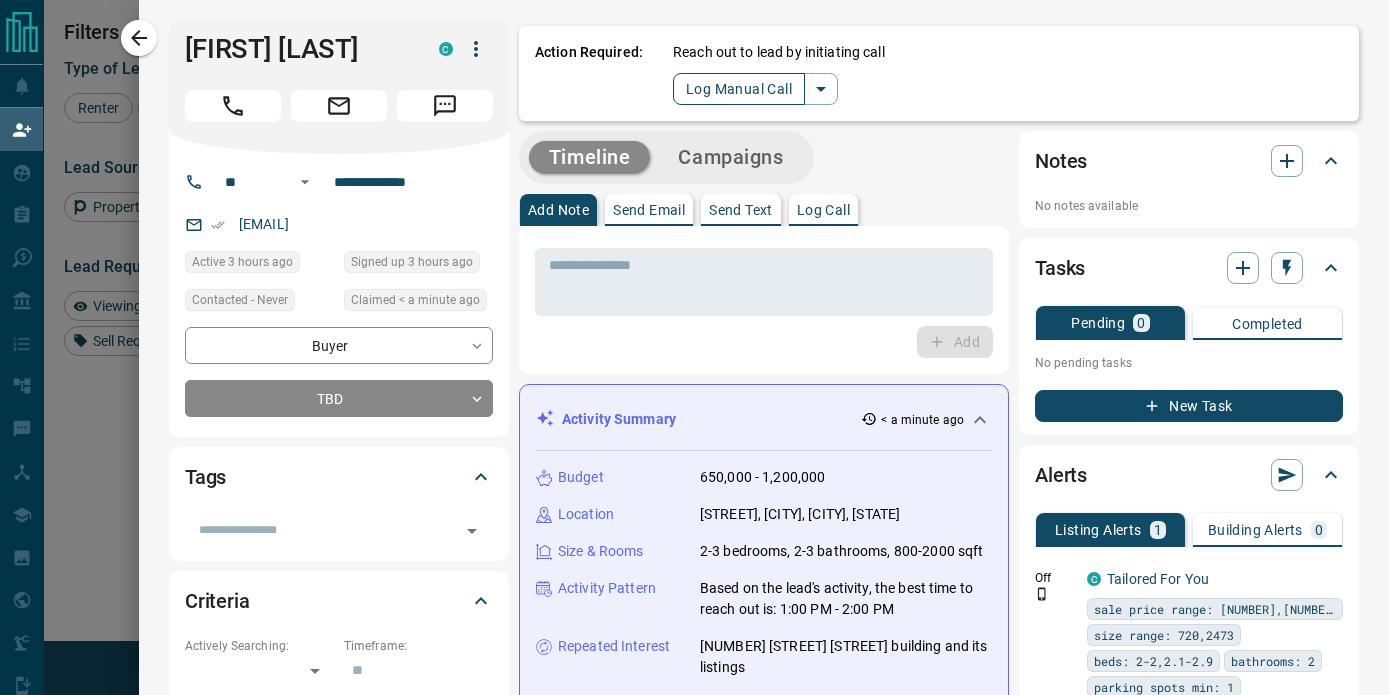 click on "Log Manual Call" at bounding box center [739, 89] 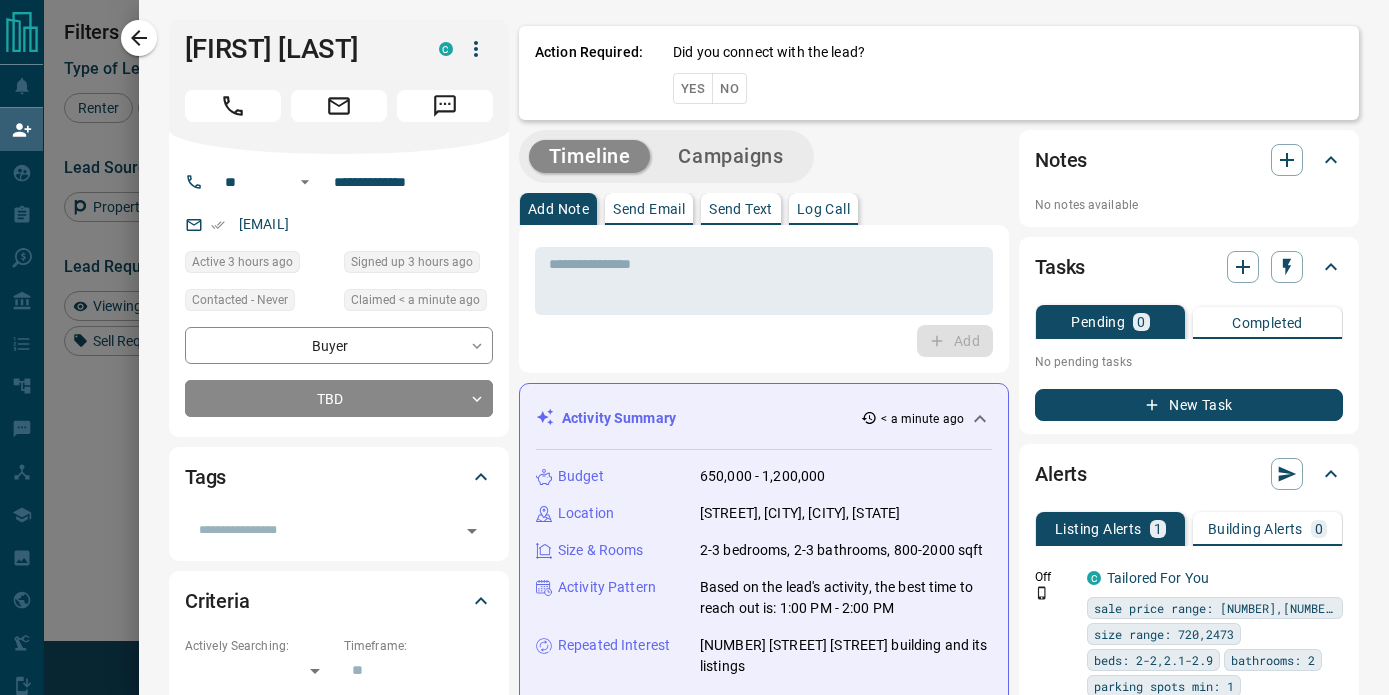 click on "No" at bounding box center (729, 88) 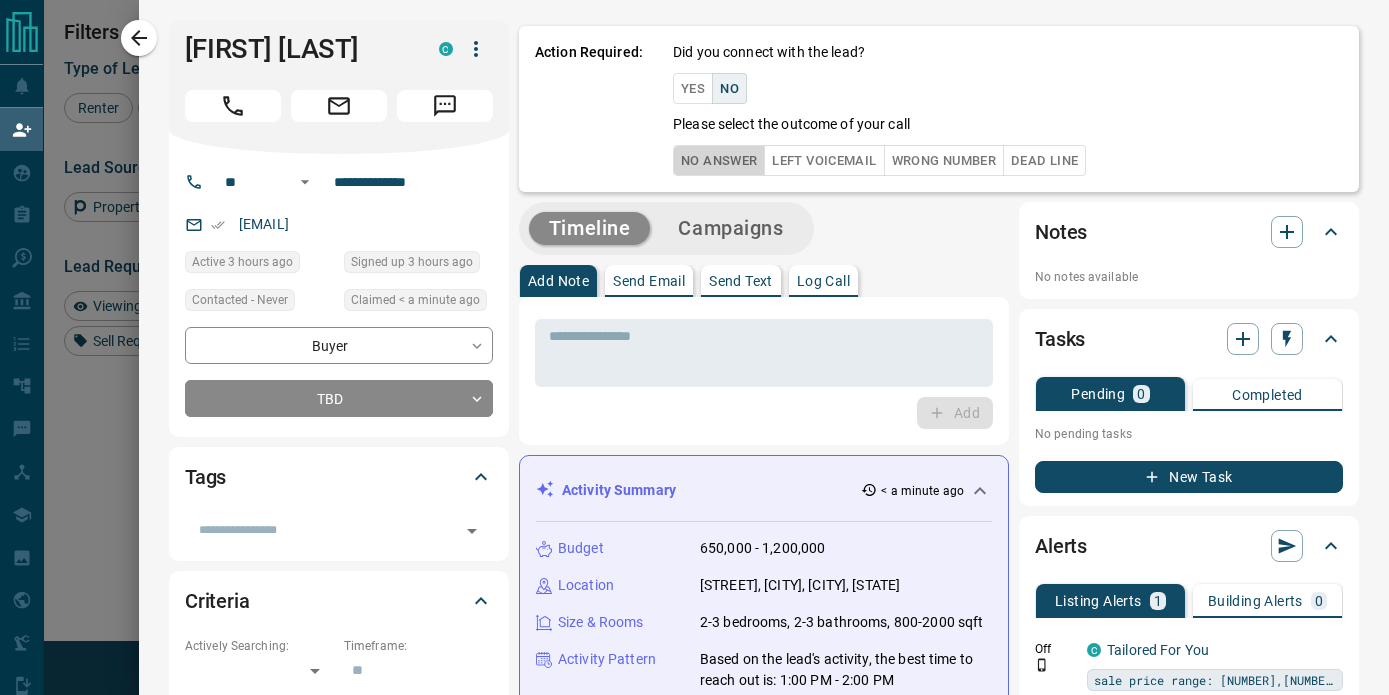 click on "No Answer" at bounding box center [719, 160] 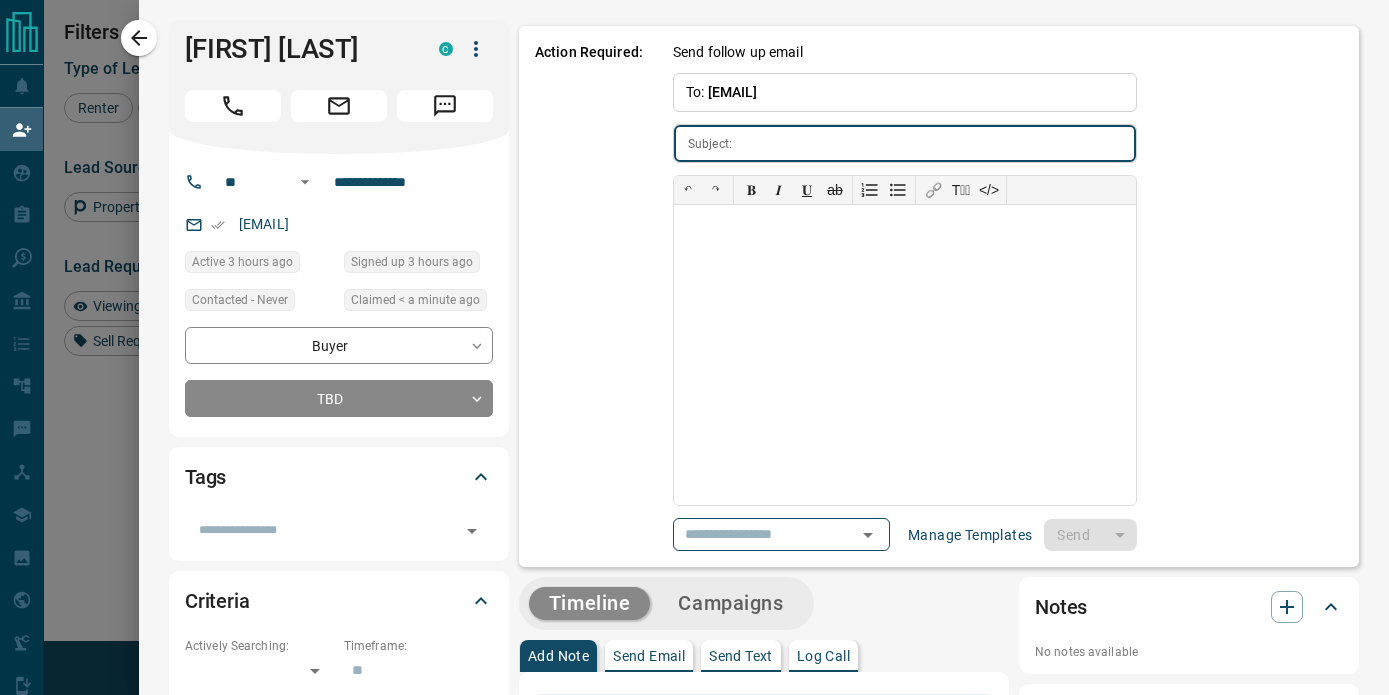 type on "**********" 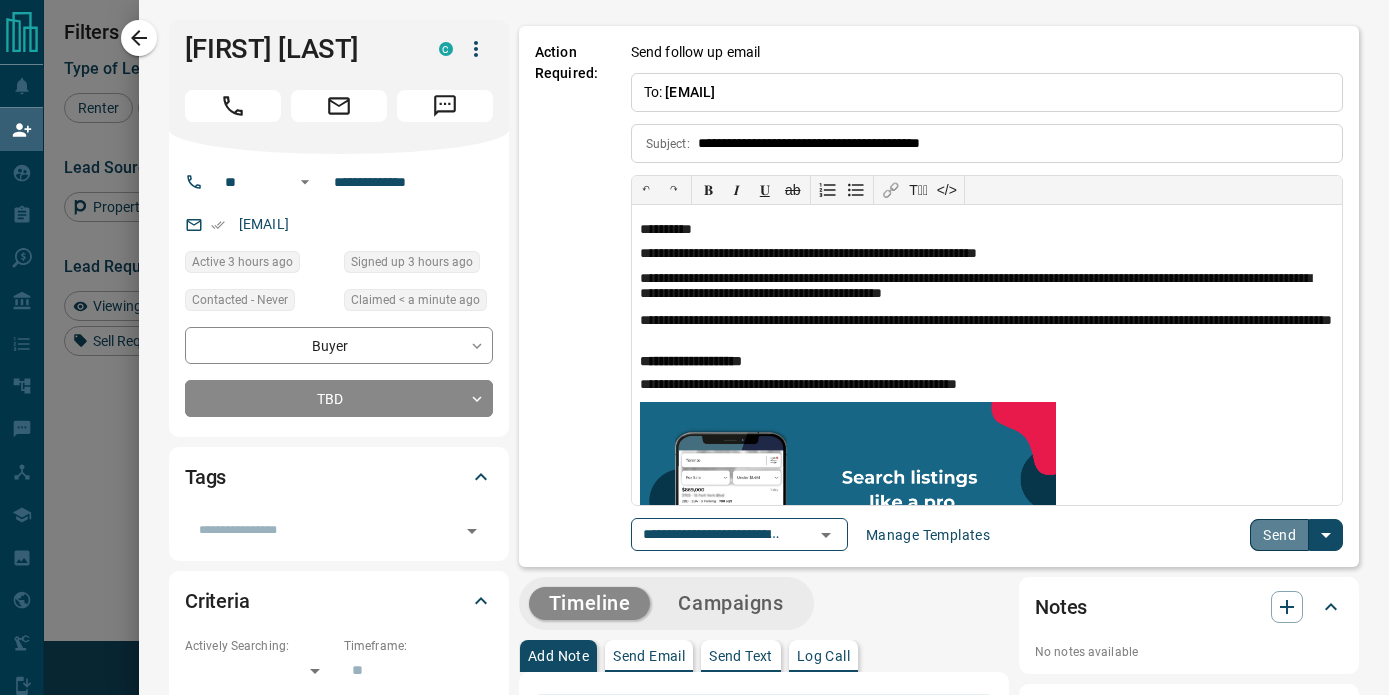 click on "Send" at bounding box center (1279, 535) 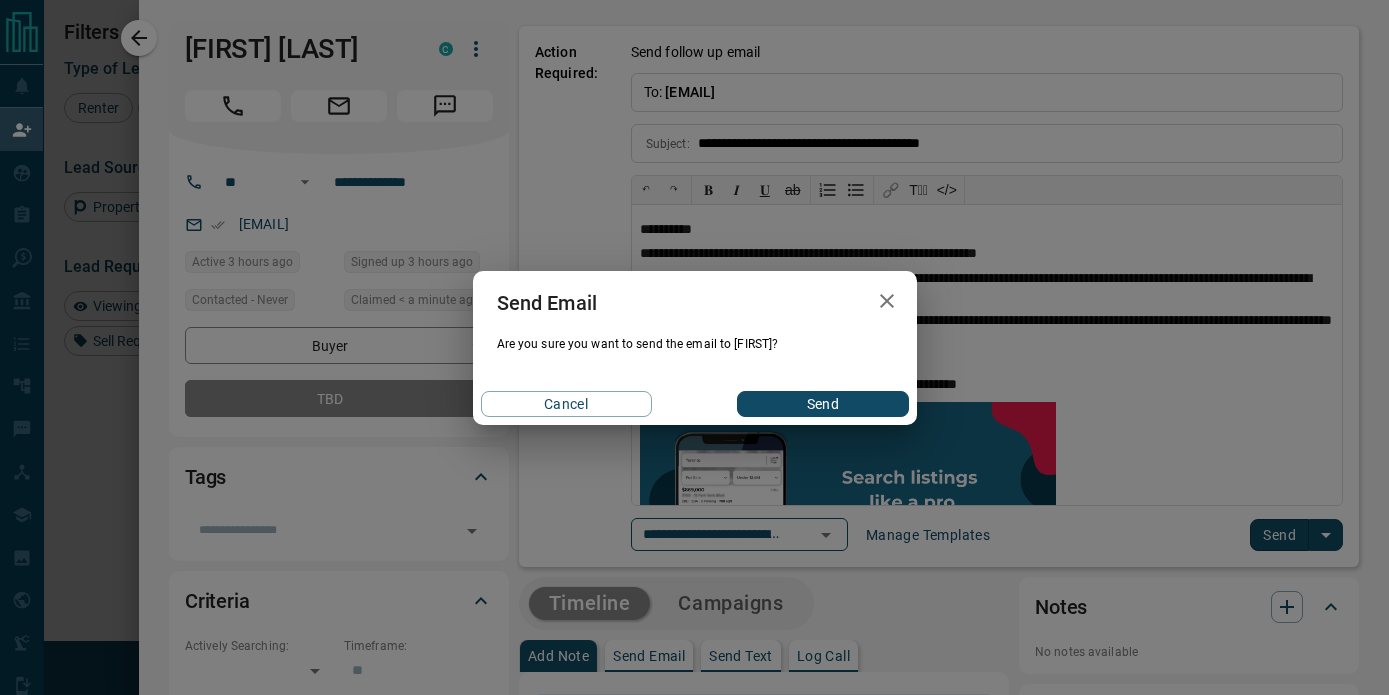 click on "Send" at bounding box center [822, 404] 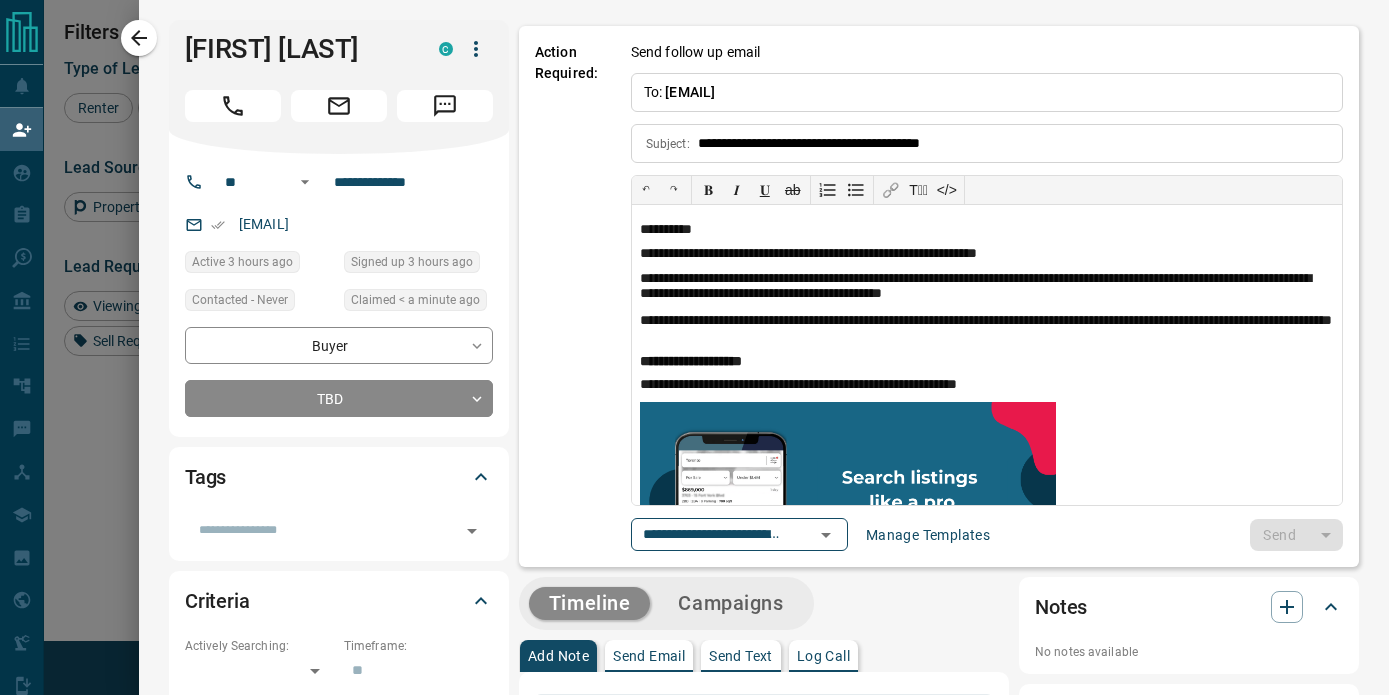 click at bounding box center [694, 347] 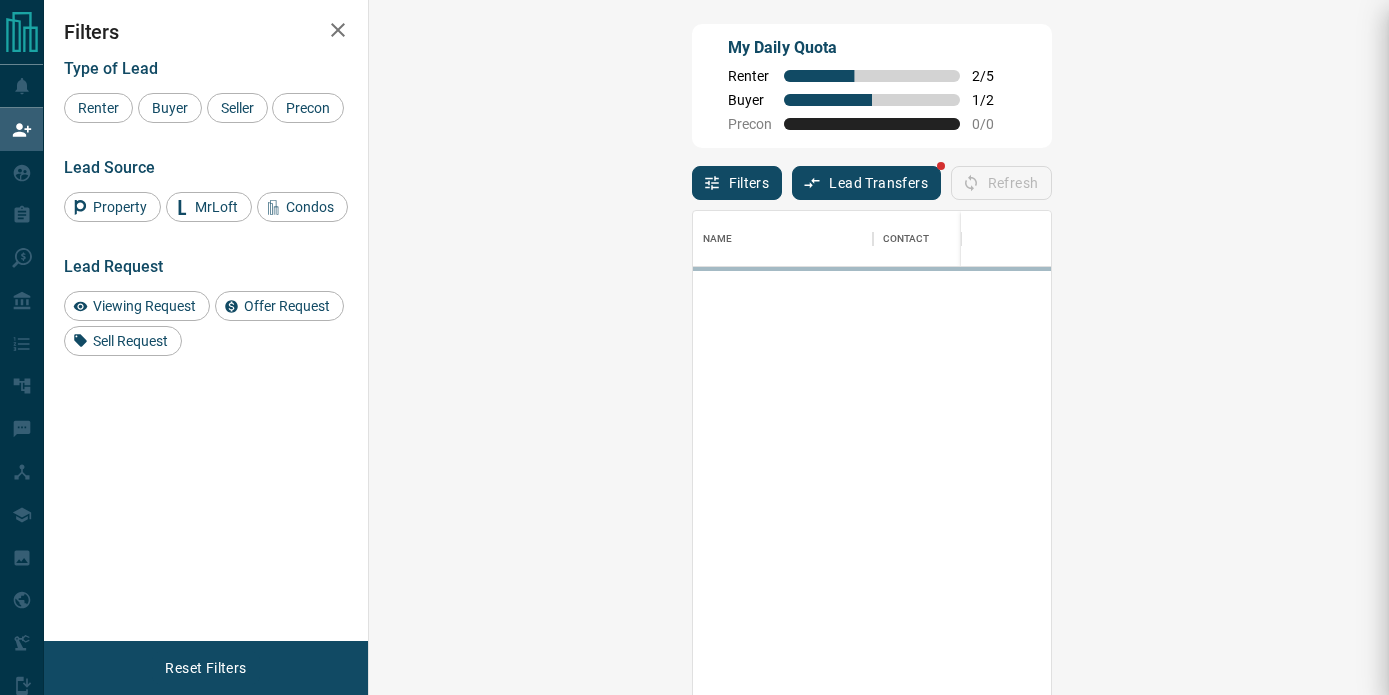 scroll, scrollTop: 1, scrollLeft: 1, axis: both 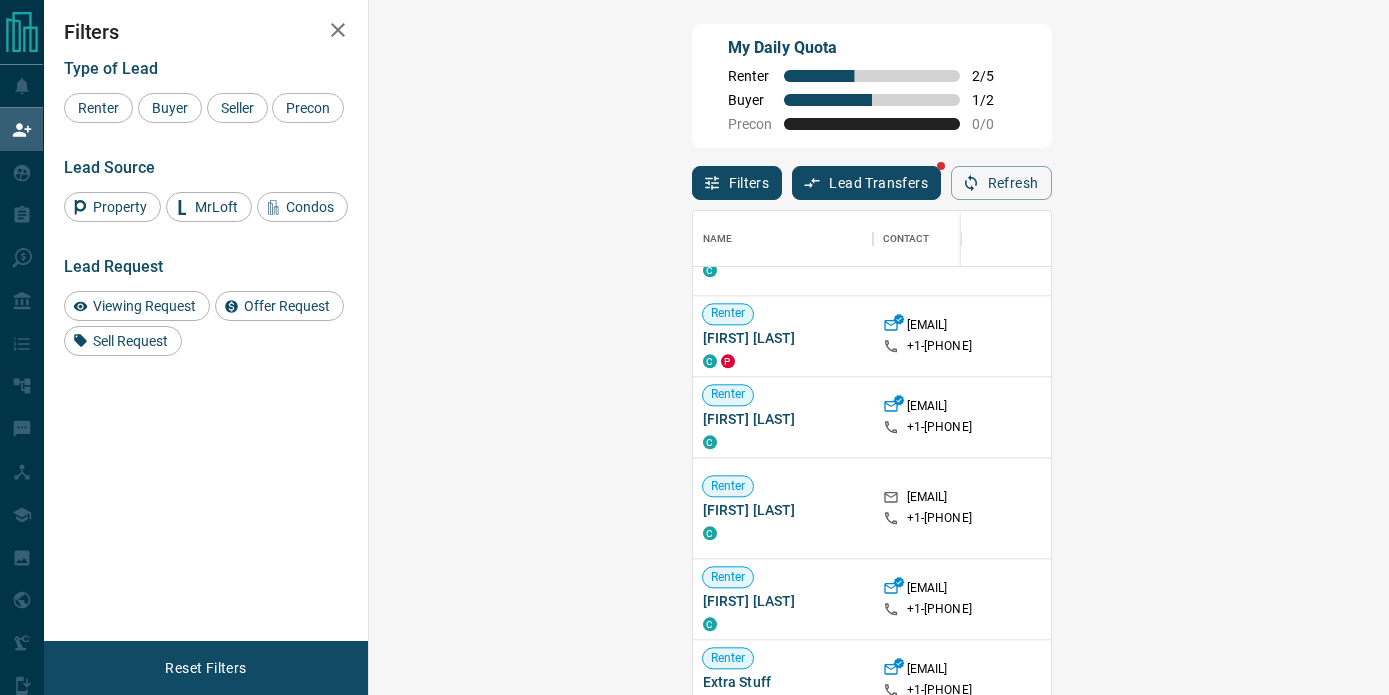 click on "Claim" at bounding box center (1625, 336) 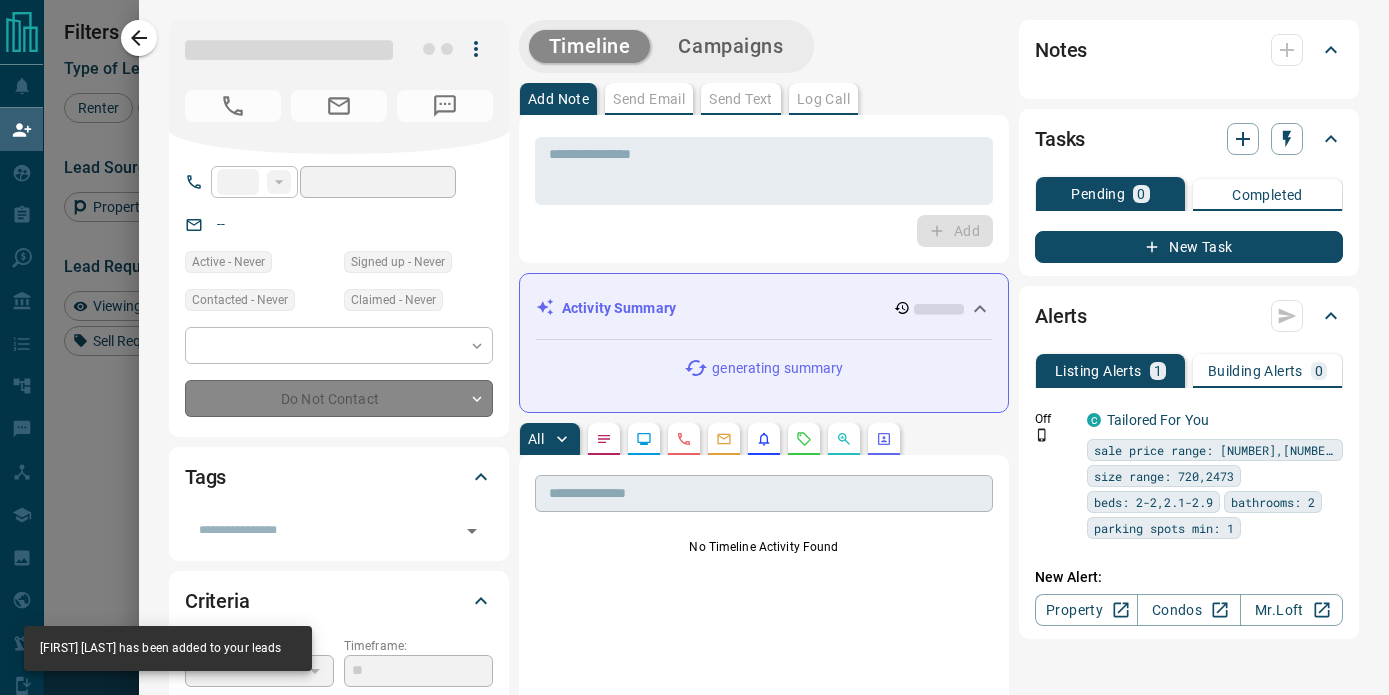 type on "**" 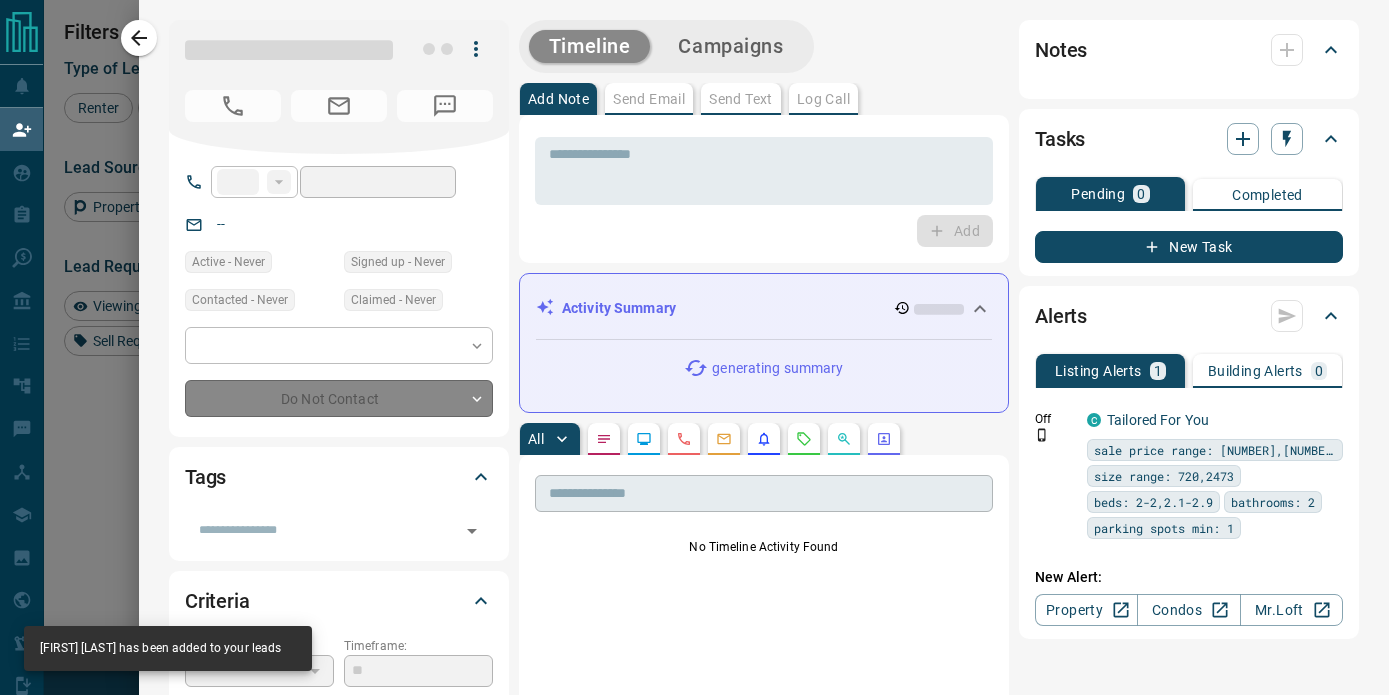 type on "**********" 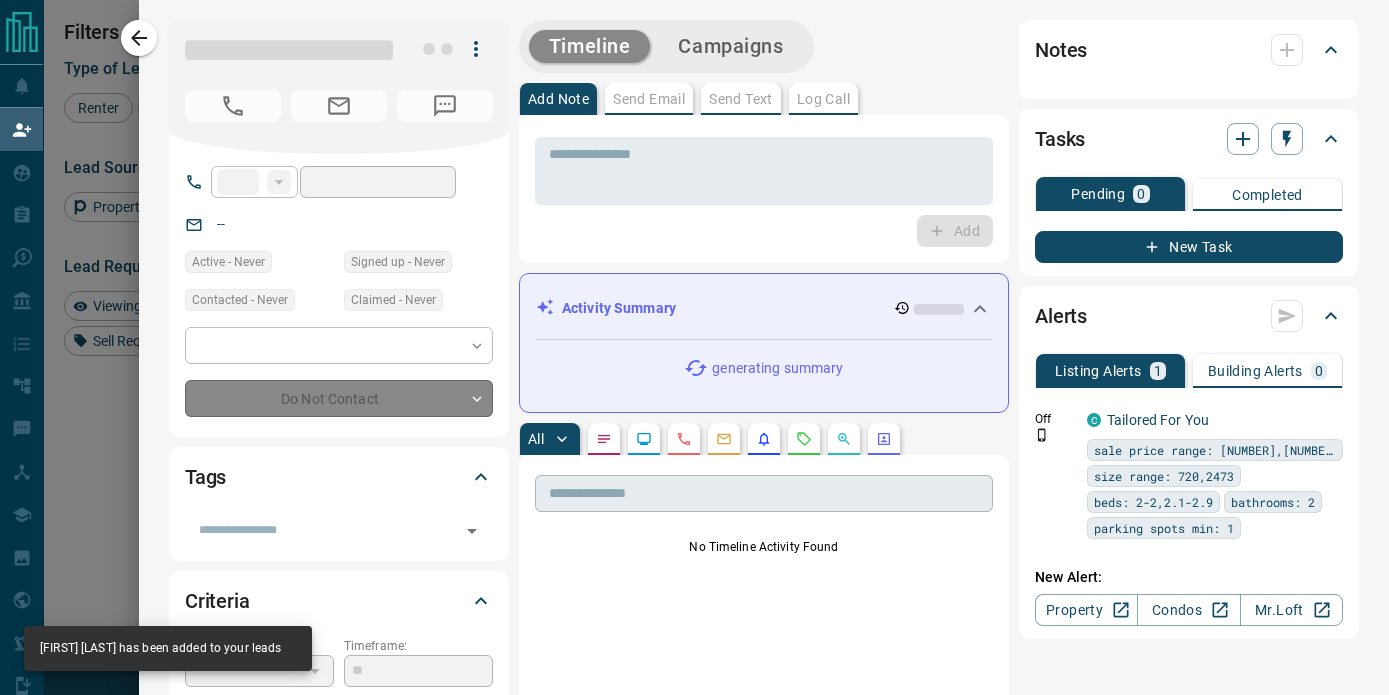 type on "*********" 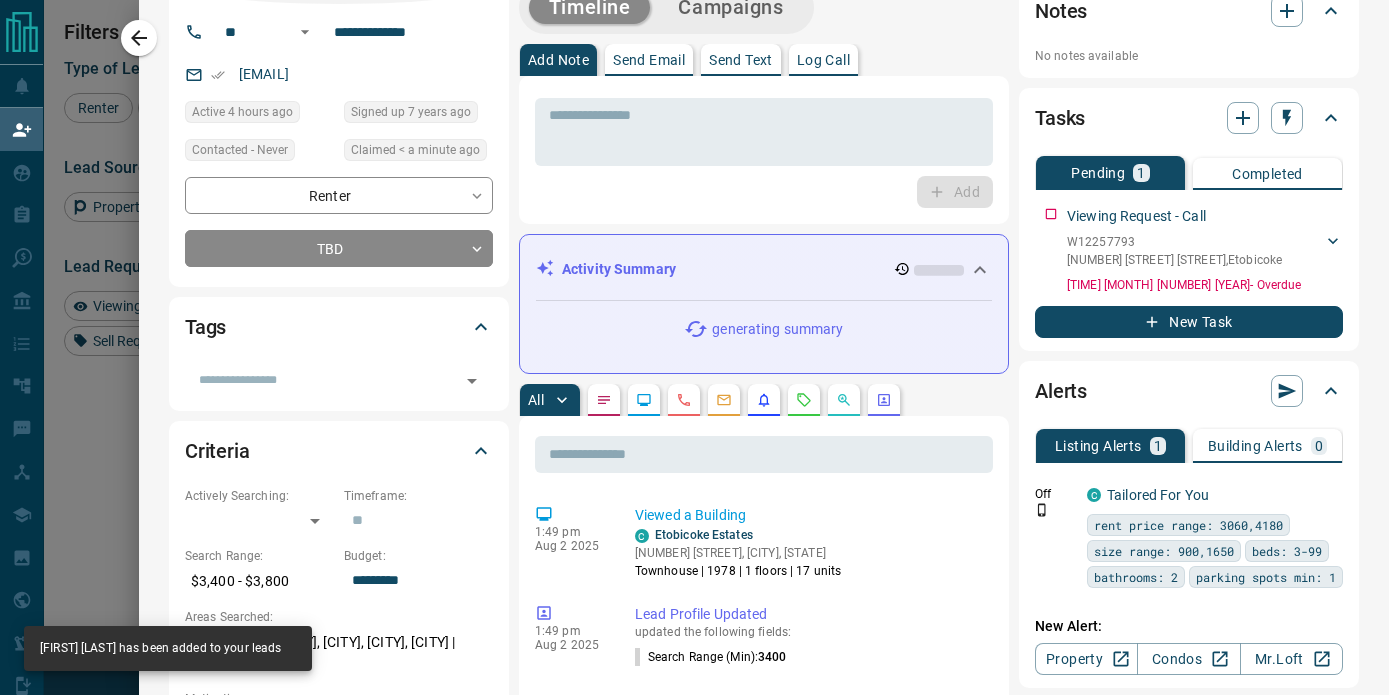 scroll, scrollTop: 446, scrollLeft: 0, axis: vertical 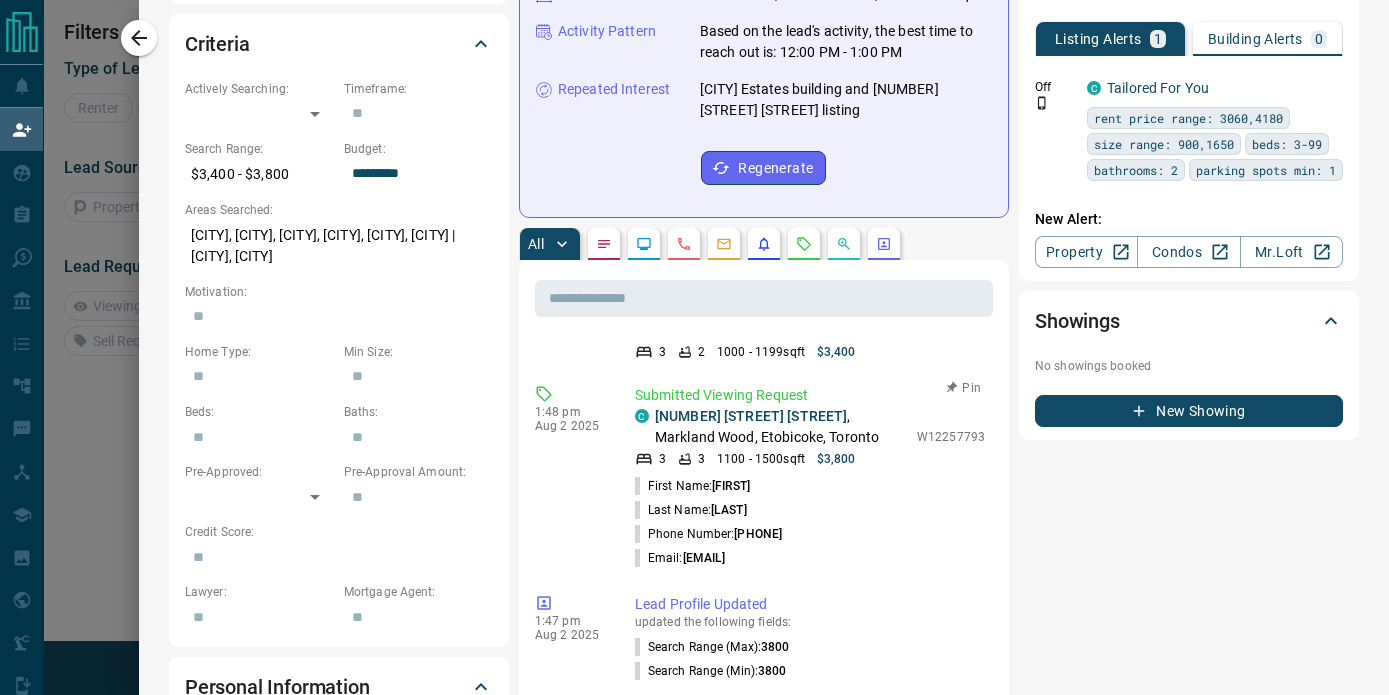 drag, startPoint x: 850, startPoint y: 531, endPoint x: 736, endPoint y: 529, distance: 114.01754 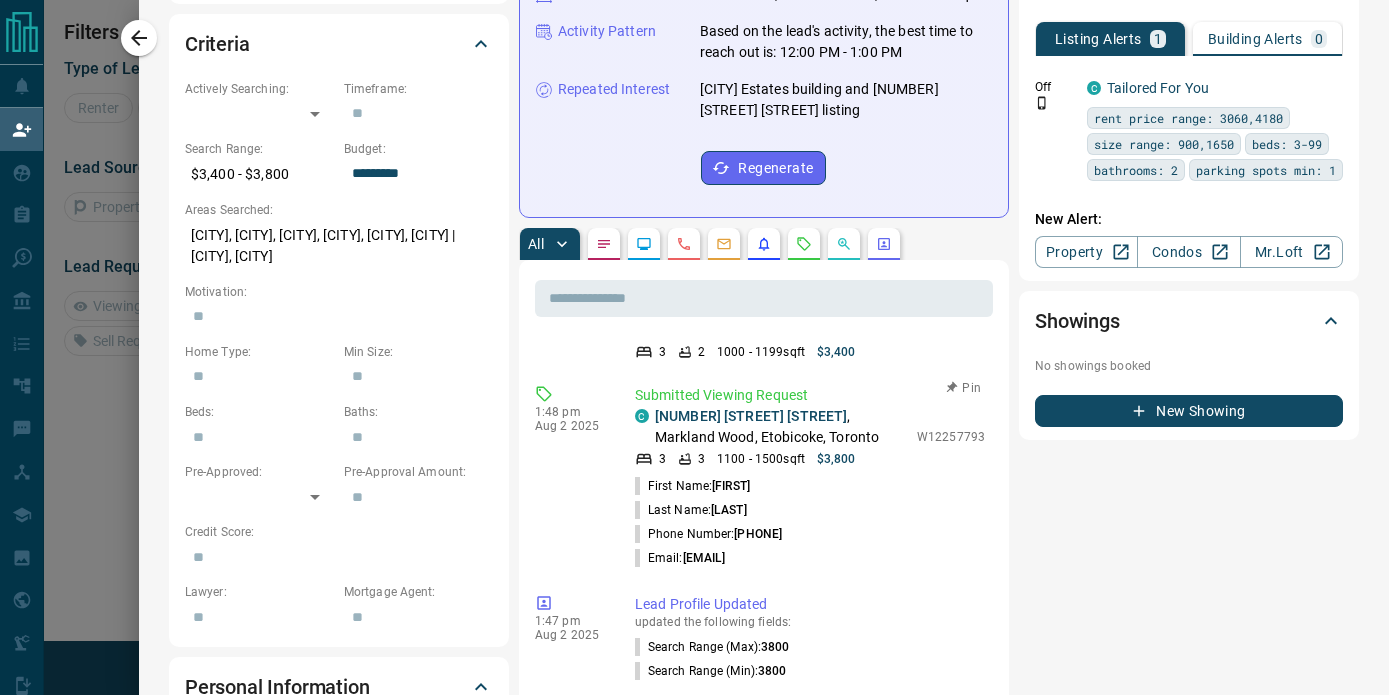 click on "Phone Number:  [PHONE]" at bounding box center (810, 534) 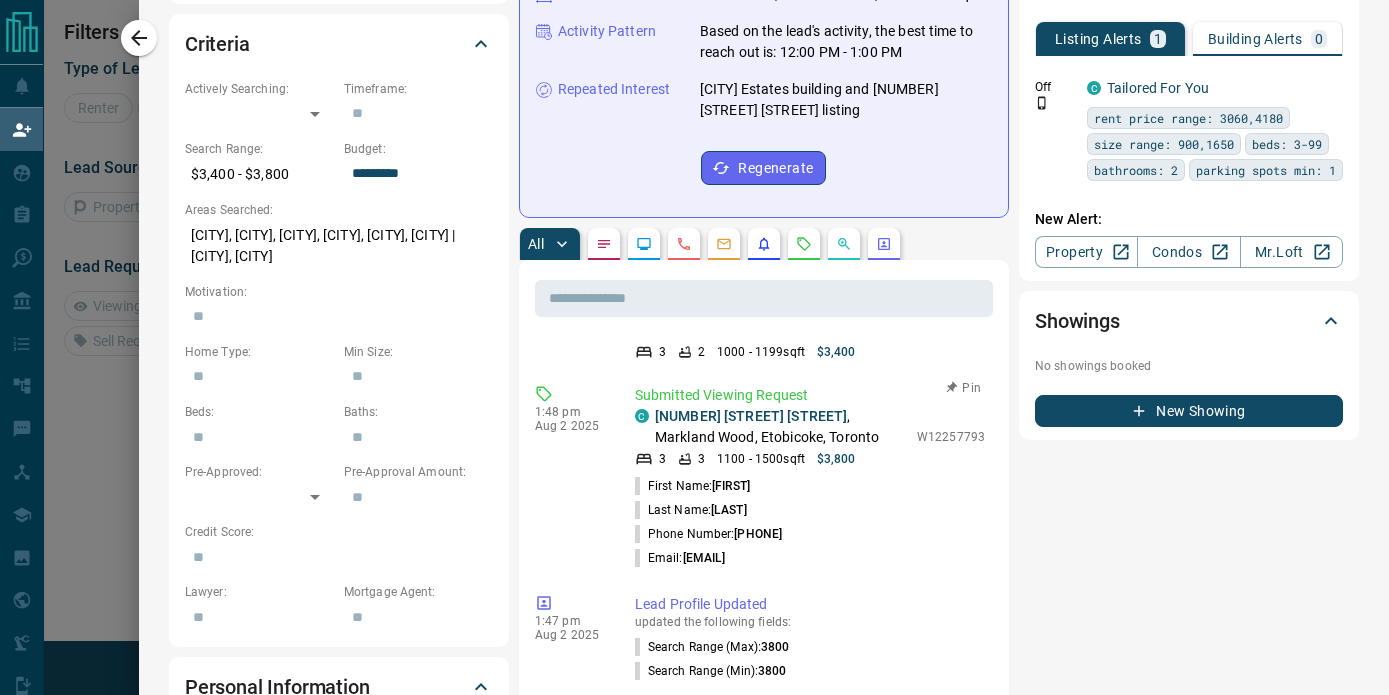 copy on "[PHONE]" 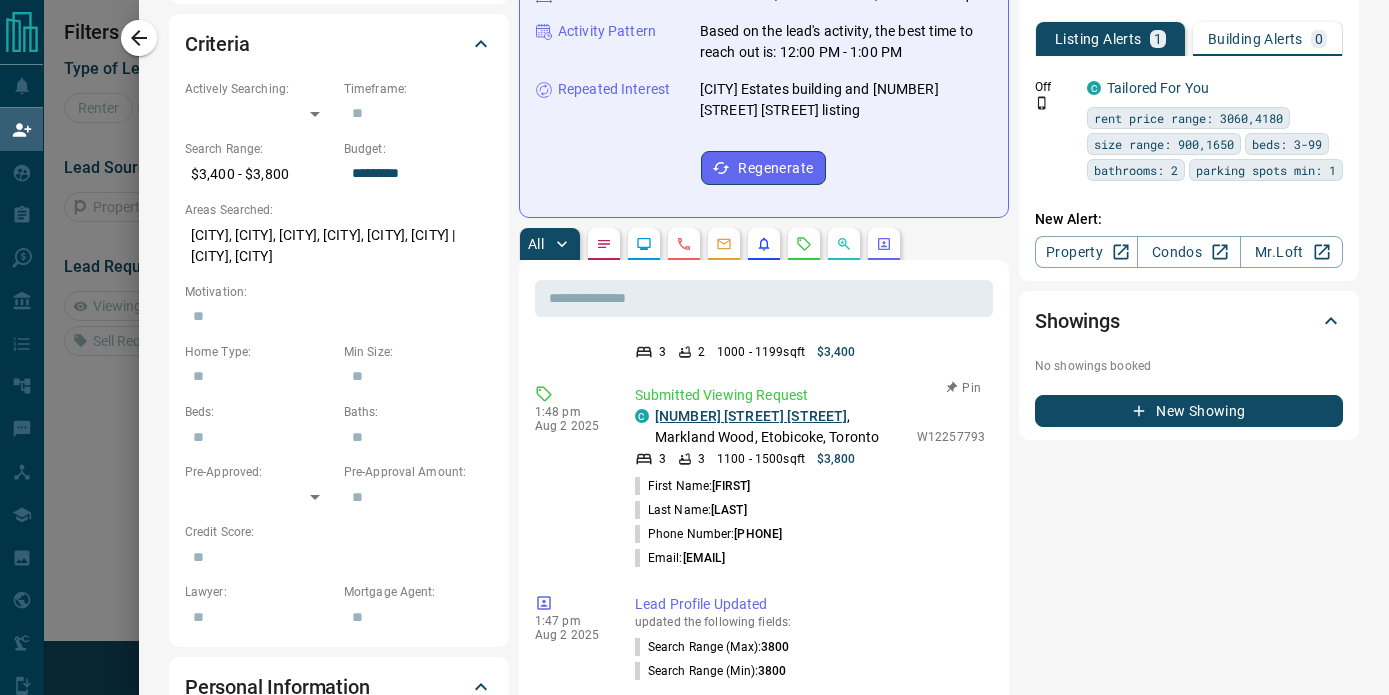 click on "[NUMBER] [STREET] [STREET]" at bounding box center [751, 416] 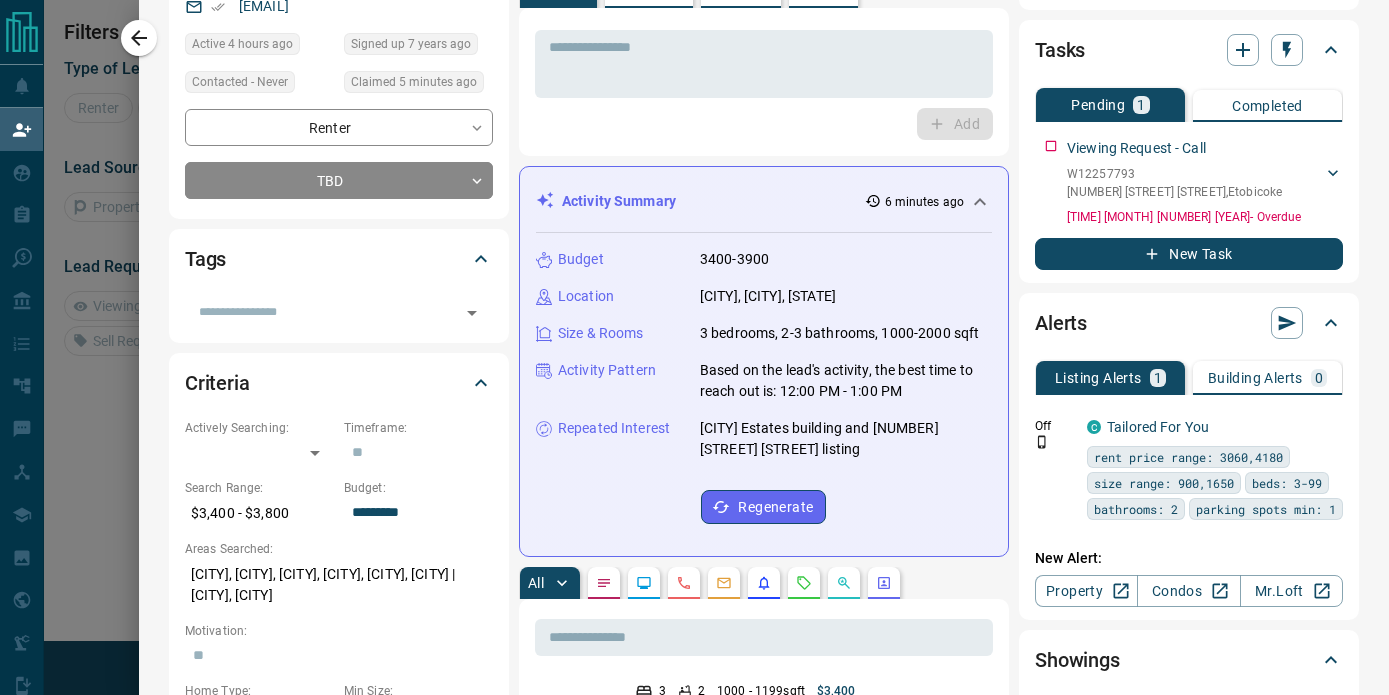 scroll, scrollTop: 0, scrollLeft: 0, axis: both 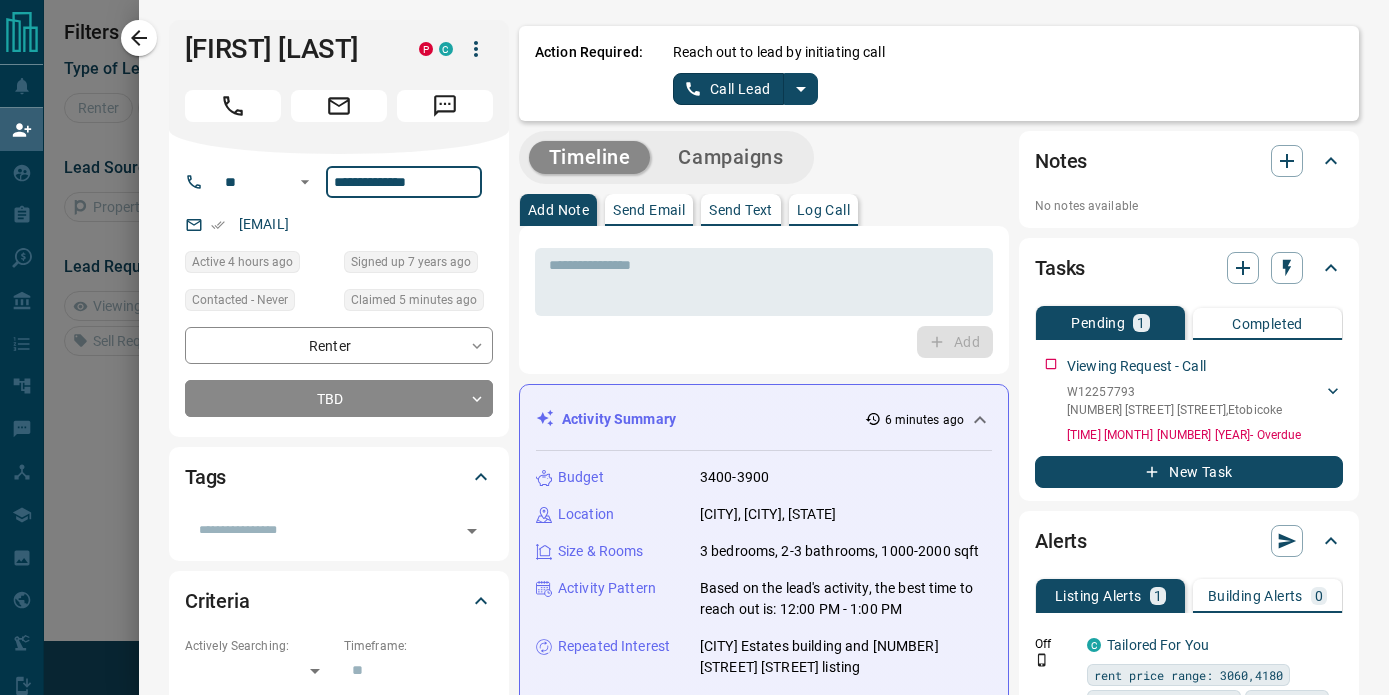 drag, startPoint x: 458, startPoint y: 191, endPoint x: 329, endPoint y: 180, distance: 129.46814 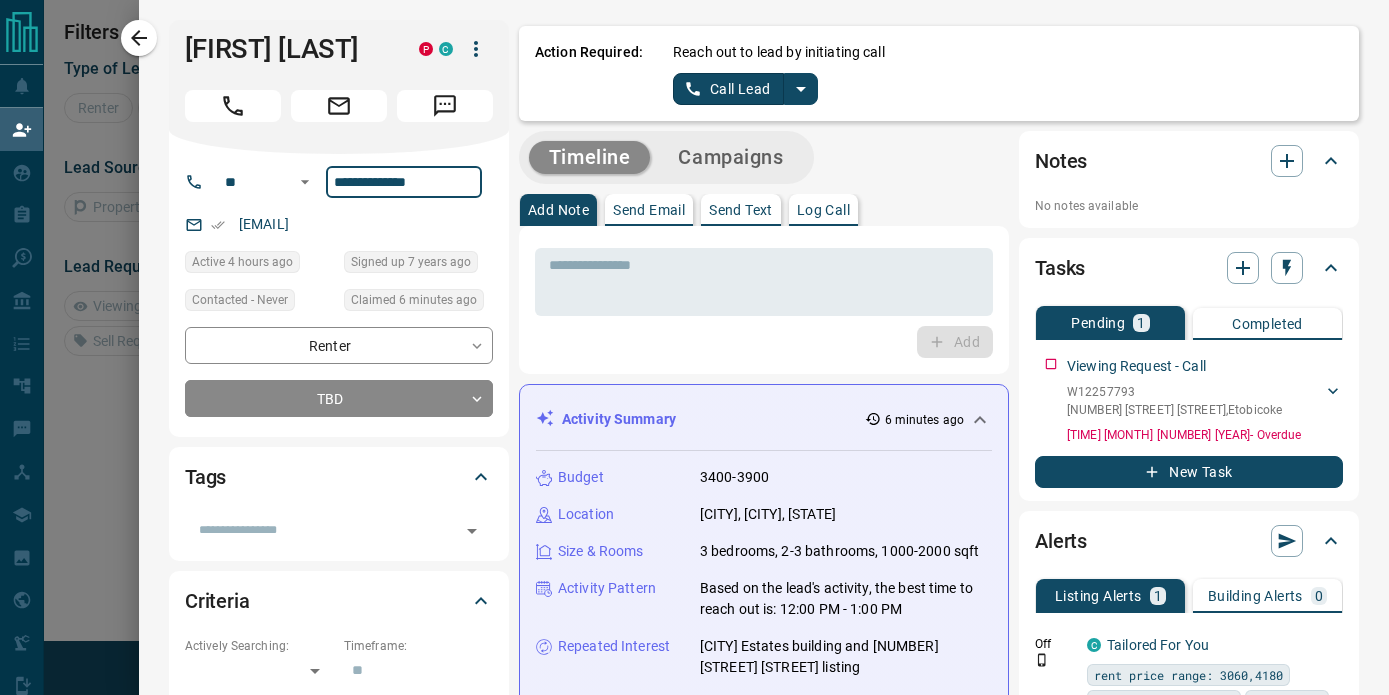 click on "[EMAIL]" at bounding box center (339, 224) 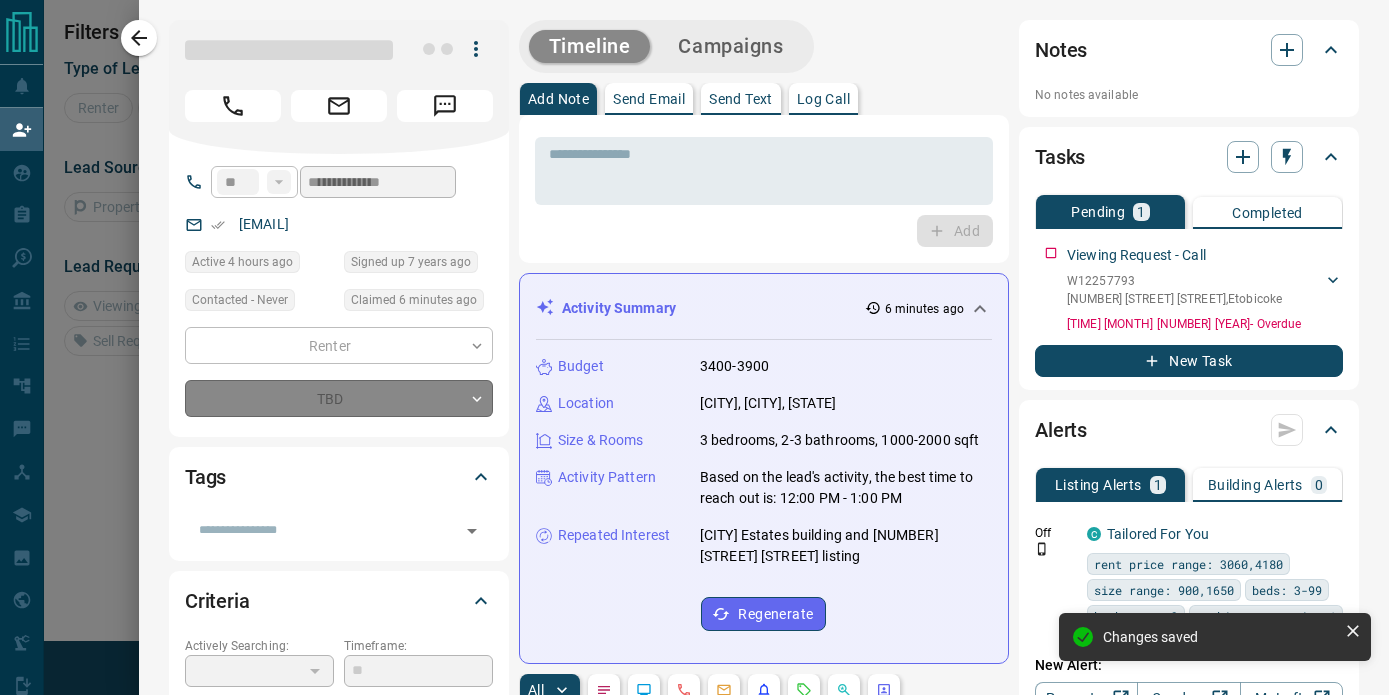 type on "**********" 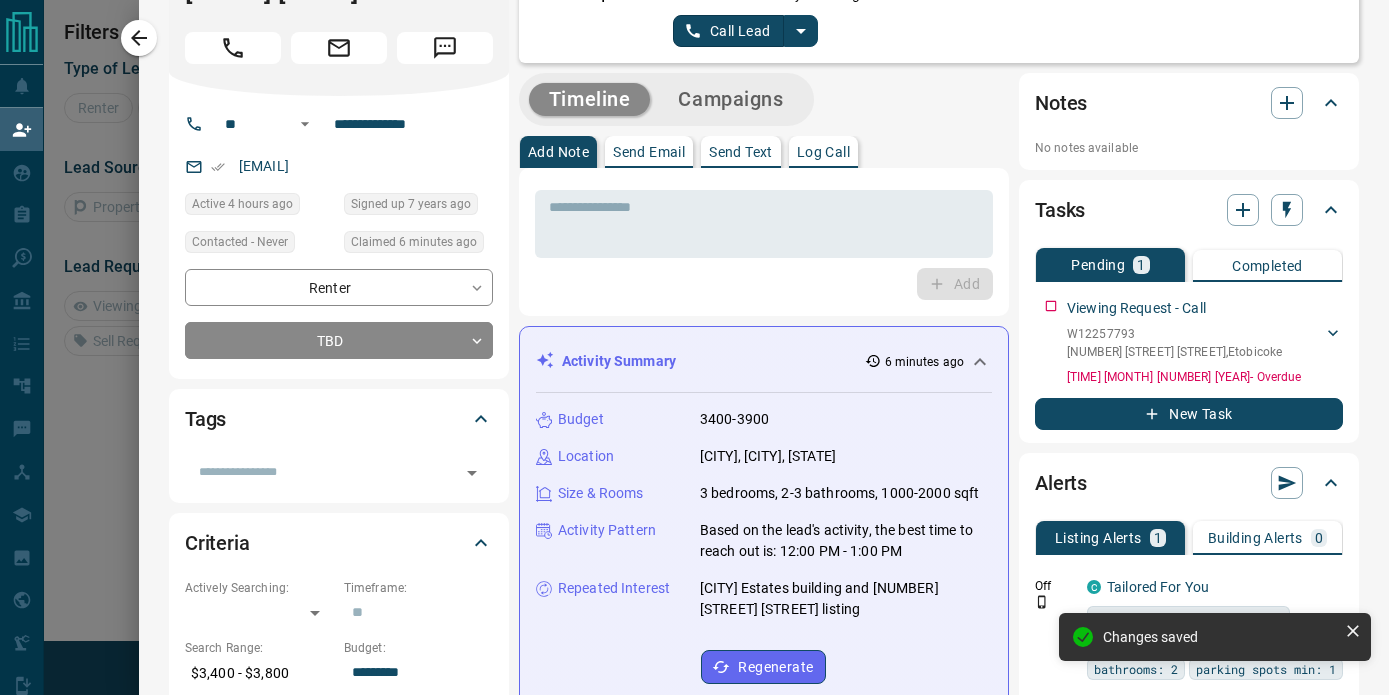 scroll, scrollTop: 217, scrollLeft: 0, axis: vertical 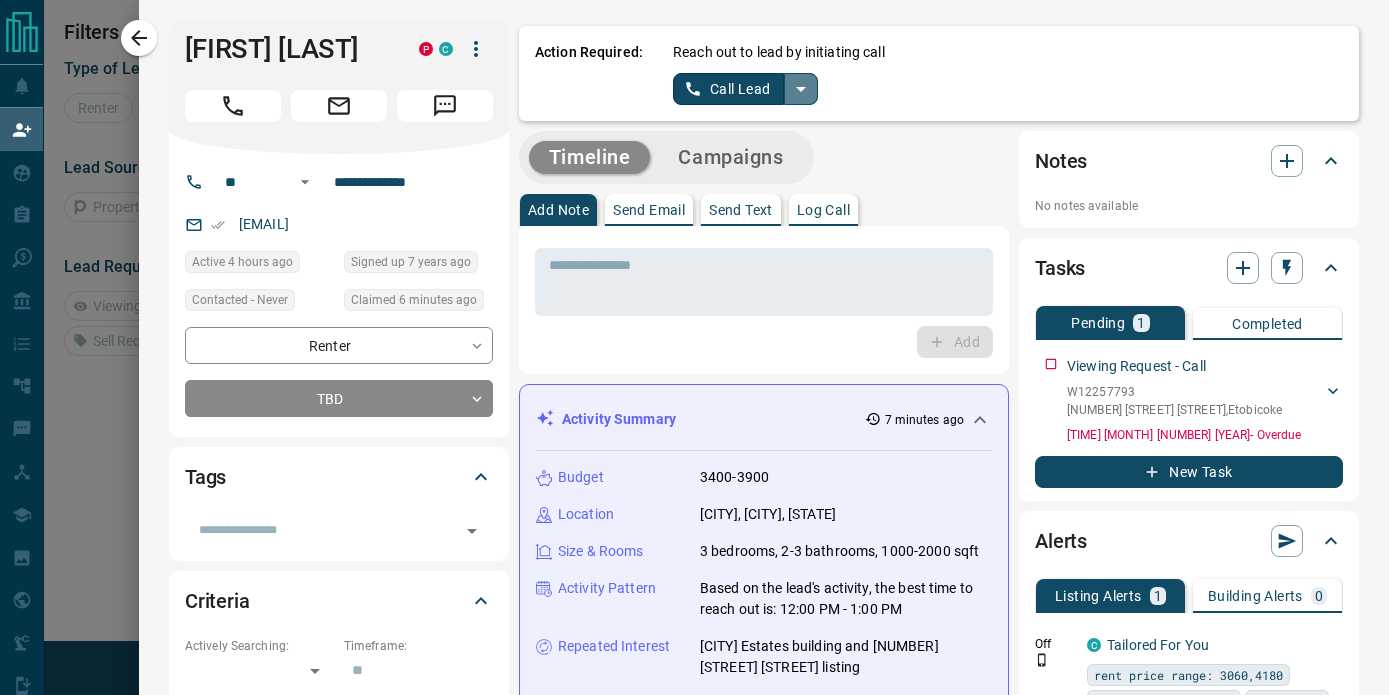 click 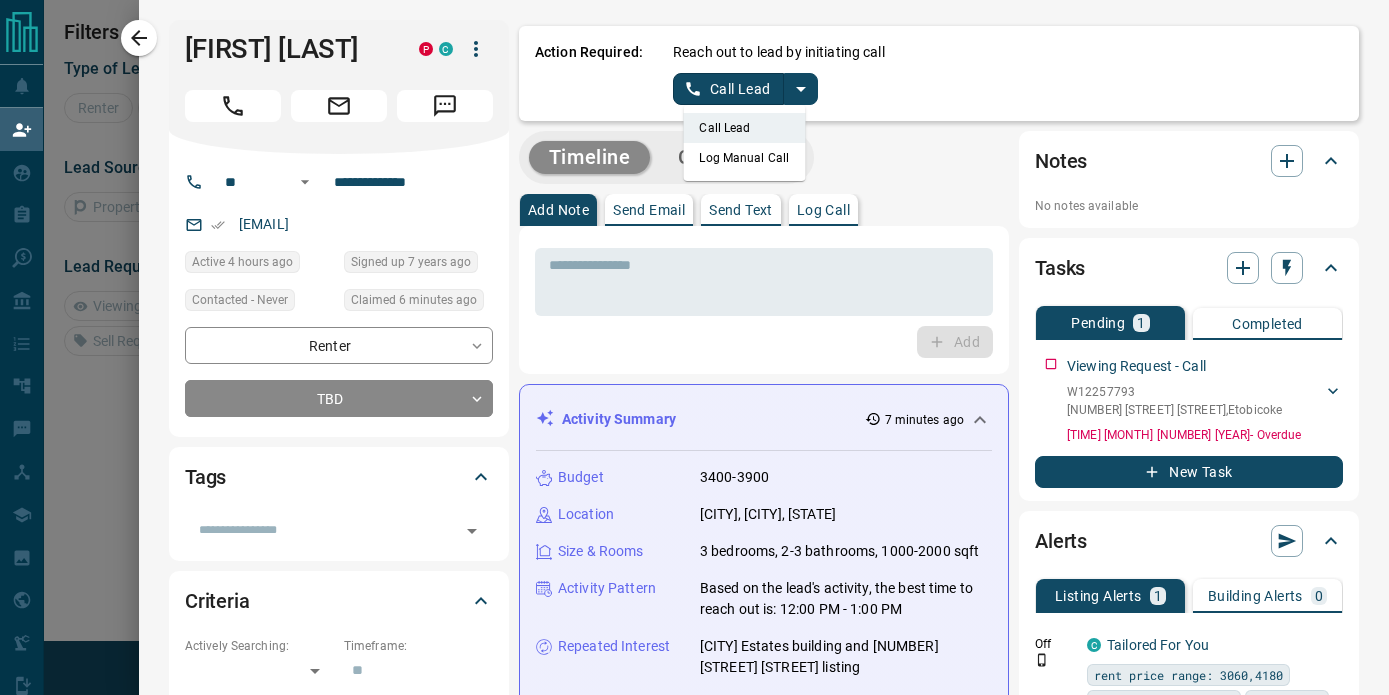 click on "Log Manual Call" at bounding box center [744, 158] 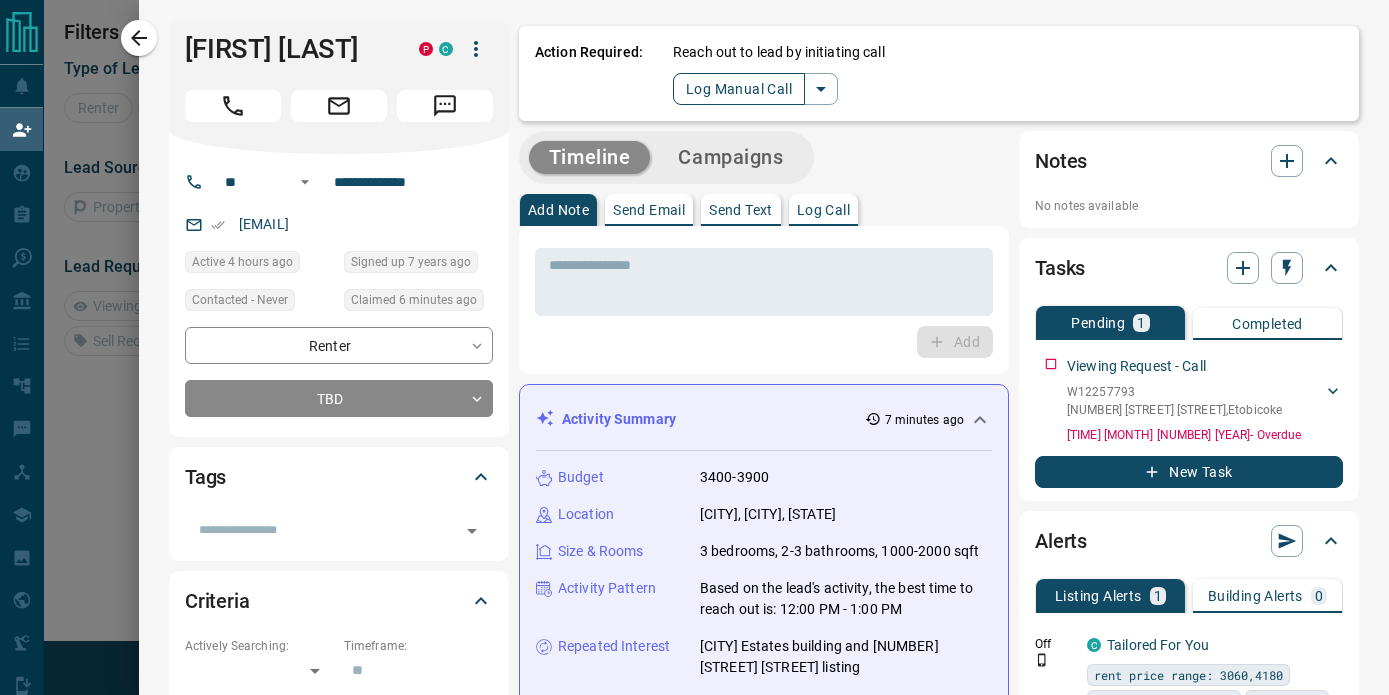 click on "Log Manual Call" at bounding box center [739, 89] 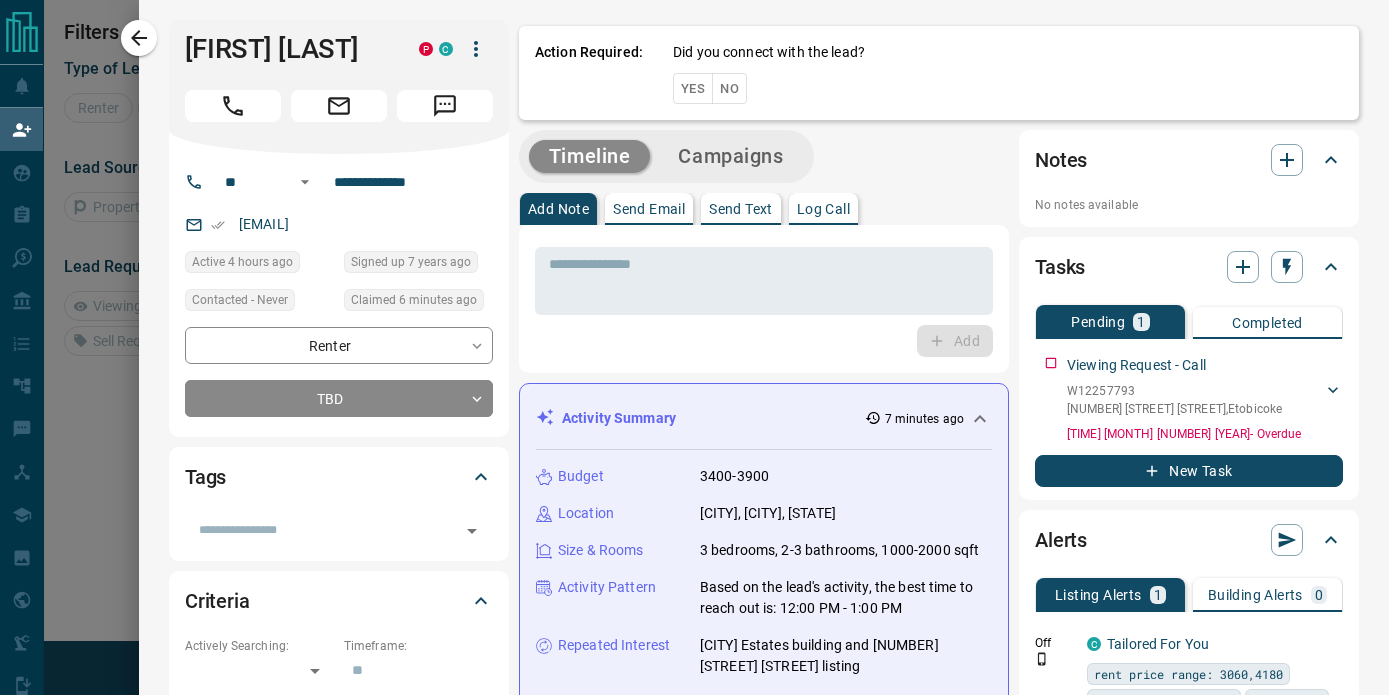 click on "Yes" at bounding box center (693, 88) 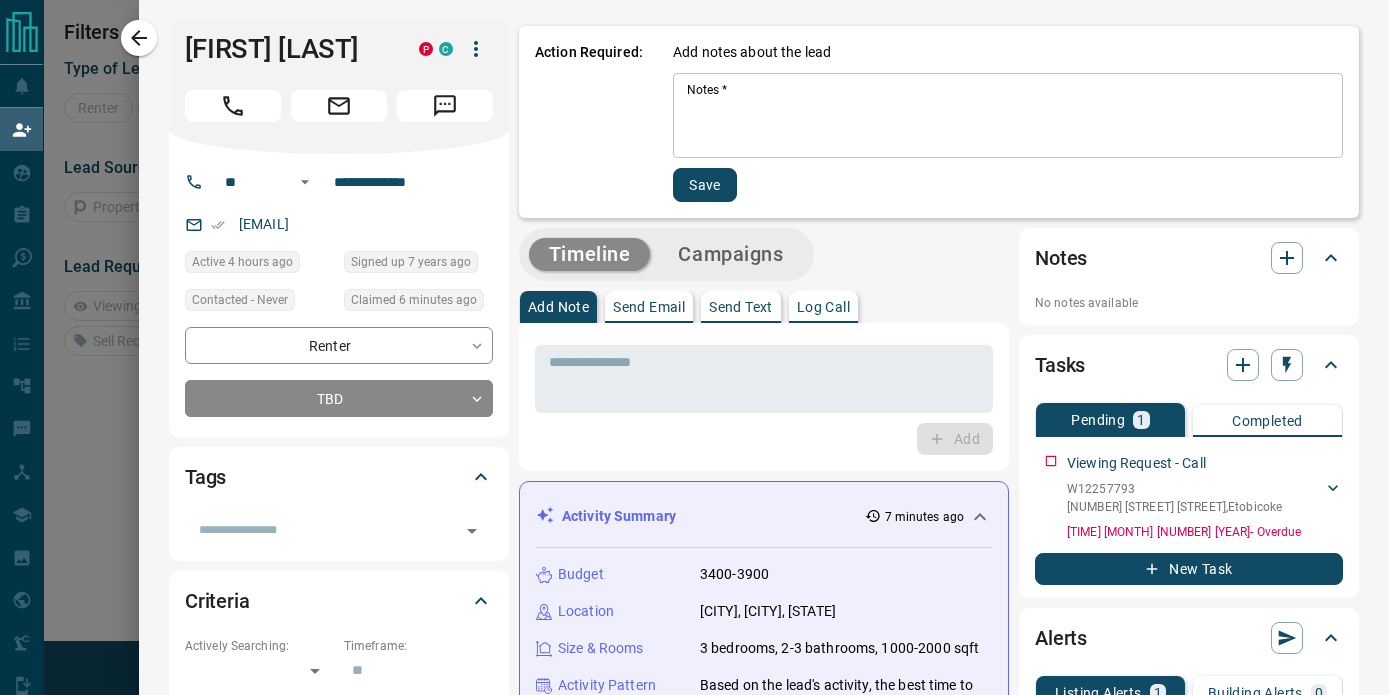 click on "Notes   *" at bounding box center [1008, 116] 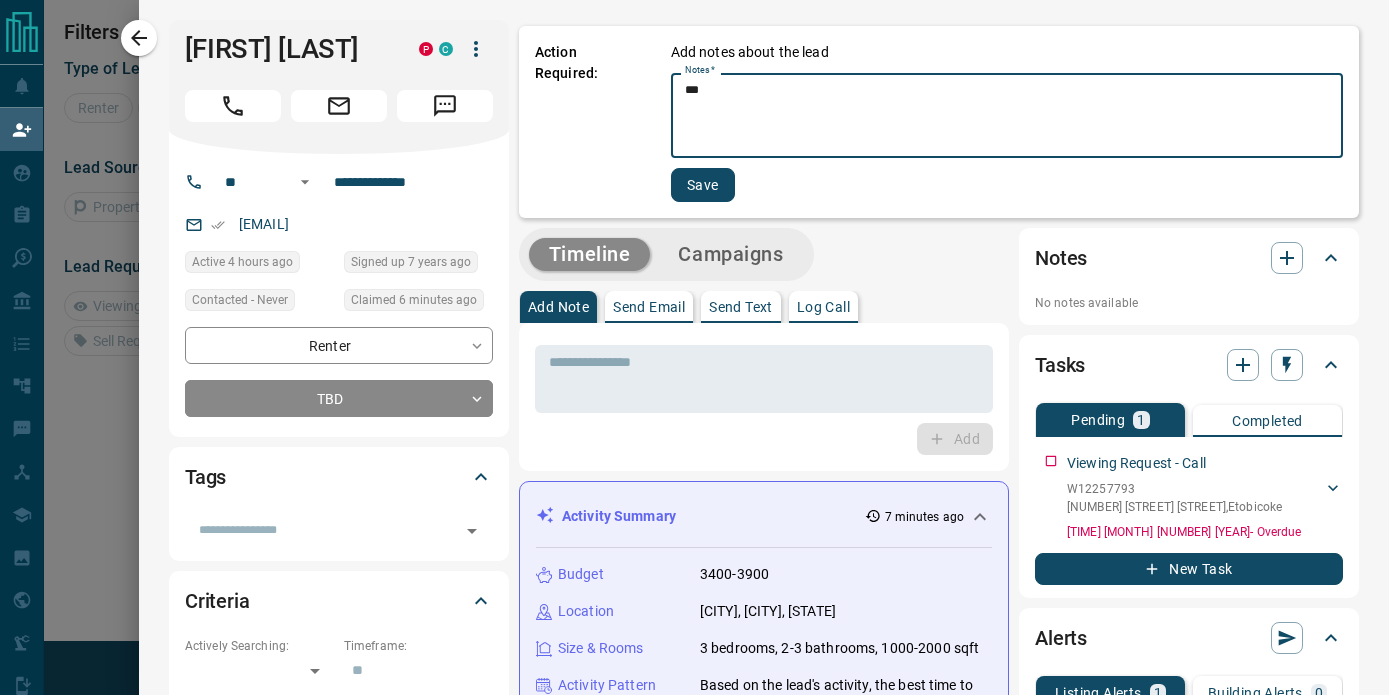 scroll, scrollTop: 1050, scrollLeft: 0, axis: vertical 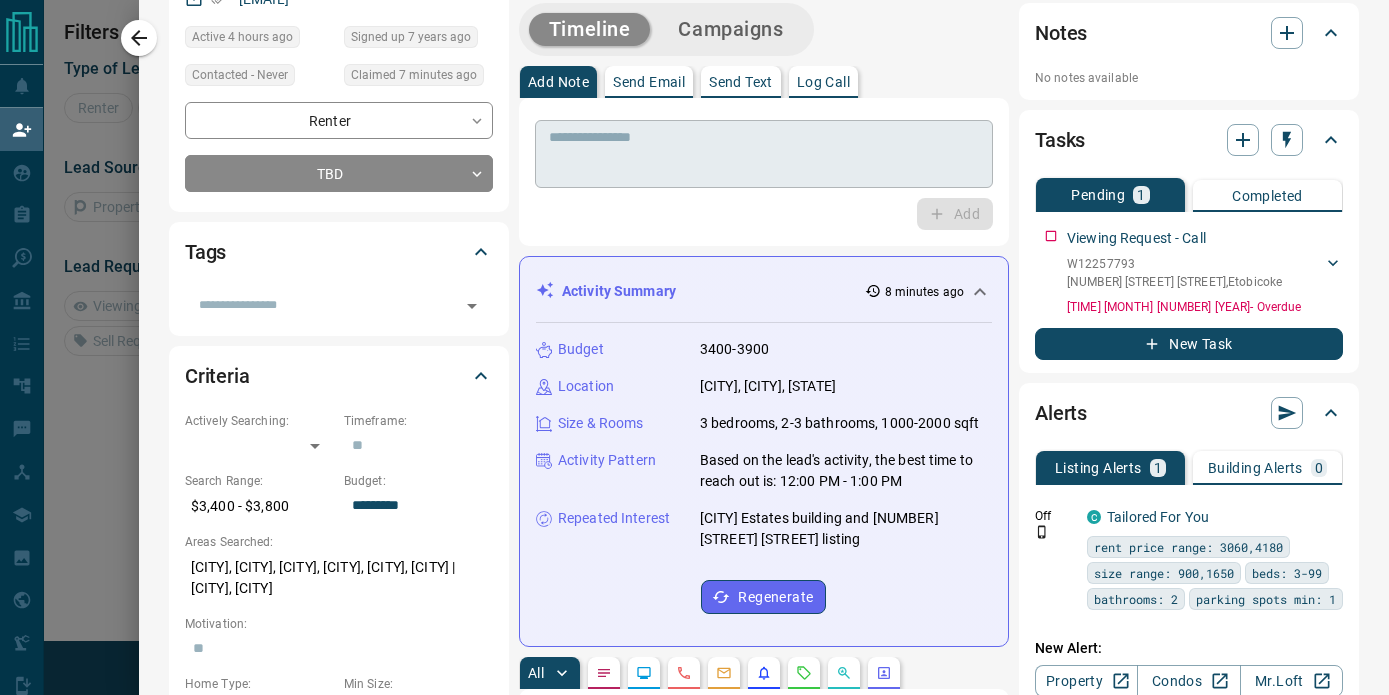 click at bounding box center [764, 154] 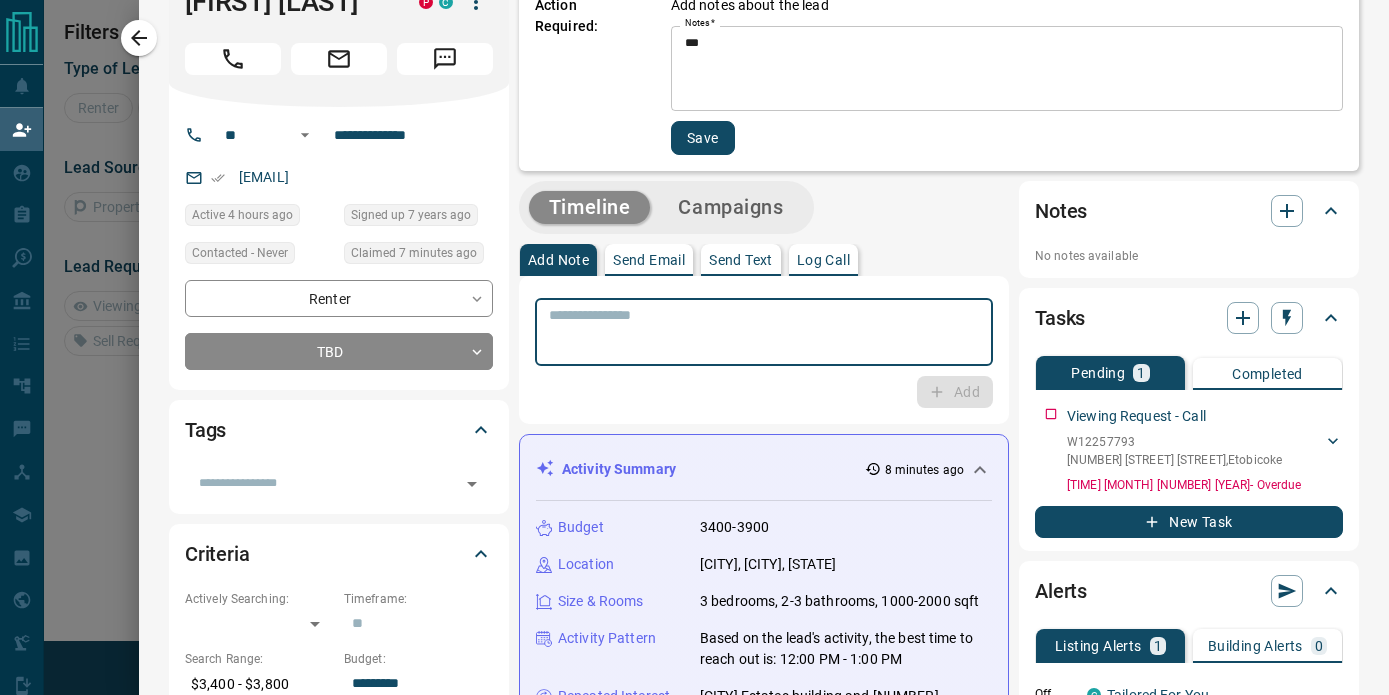 scroll, scrollTop: 0, scrollLeft: 0, axis: both 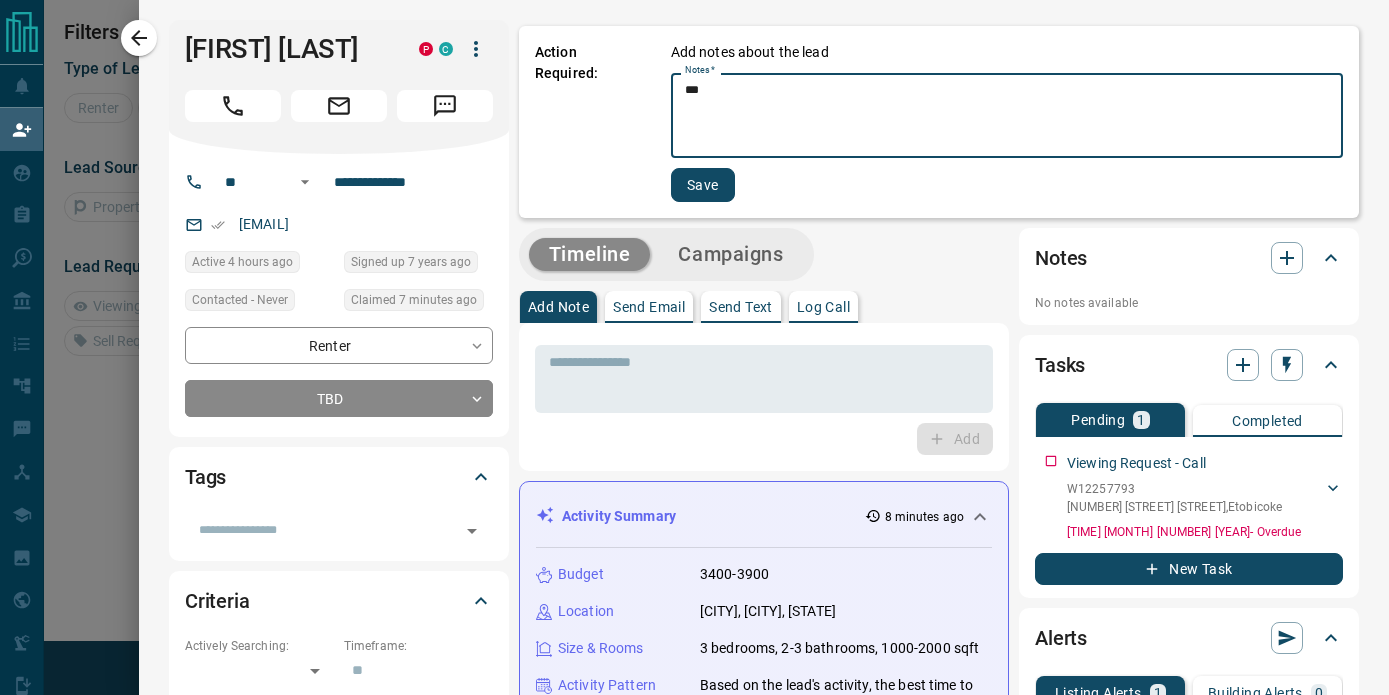 click on "***" at bounding box center [1007, 116] 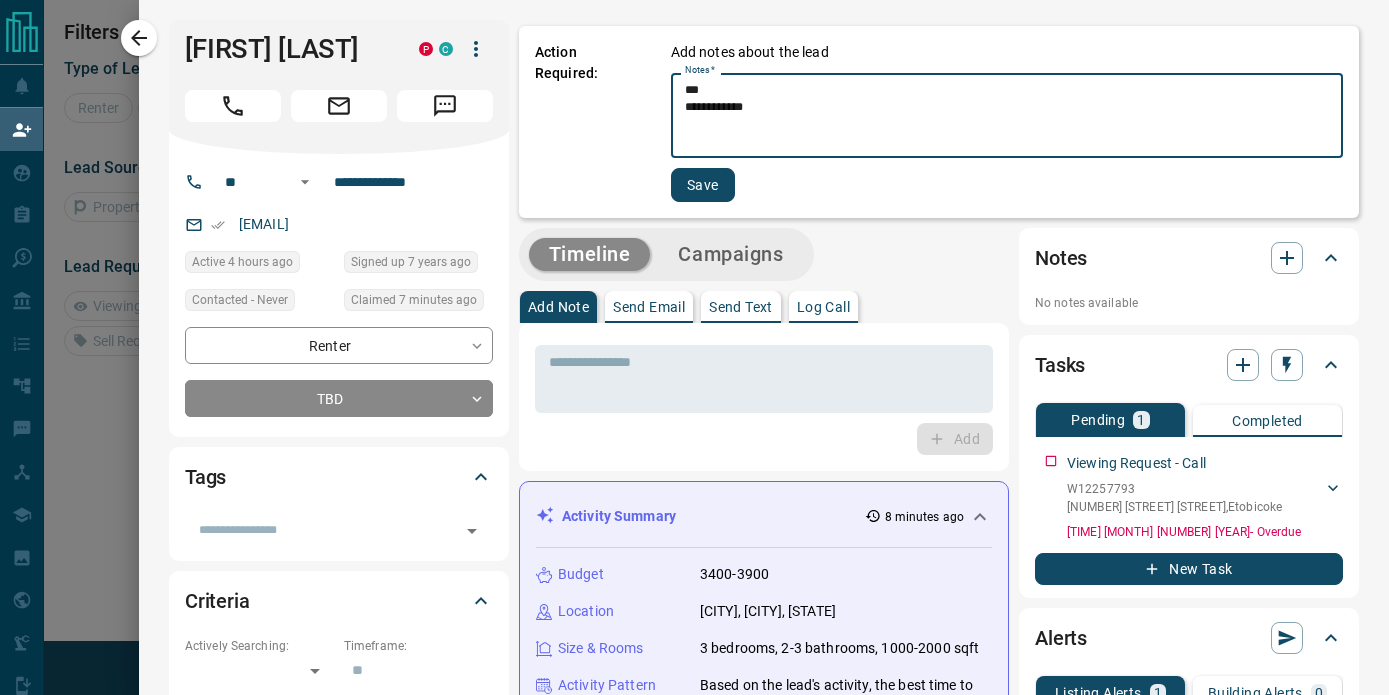 click on "**********" at bounding box center (1007, 116) 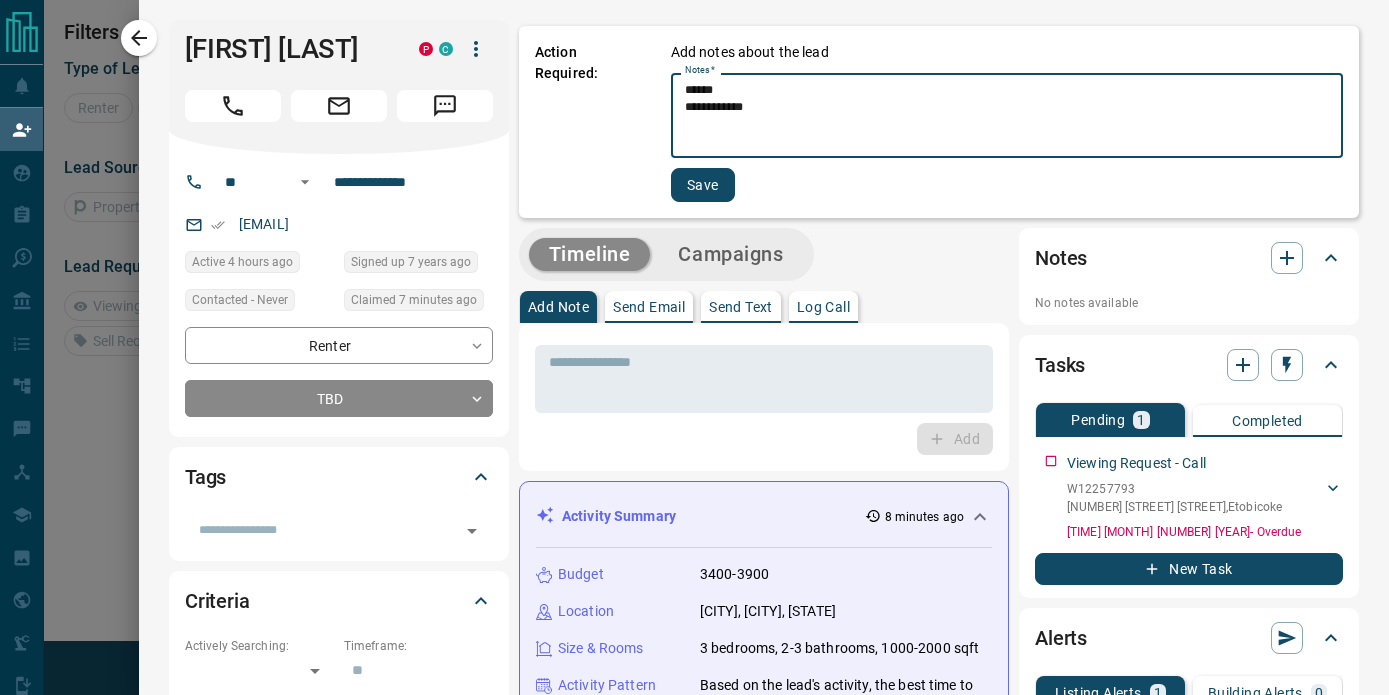 click on "**********" at bounding box center [1007, 116] 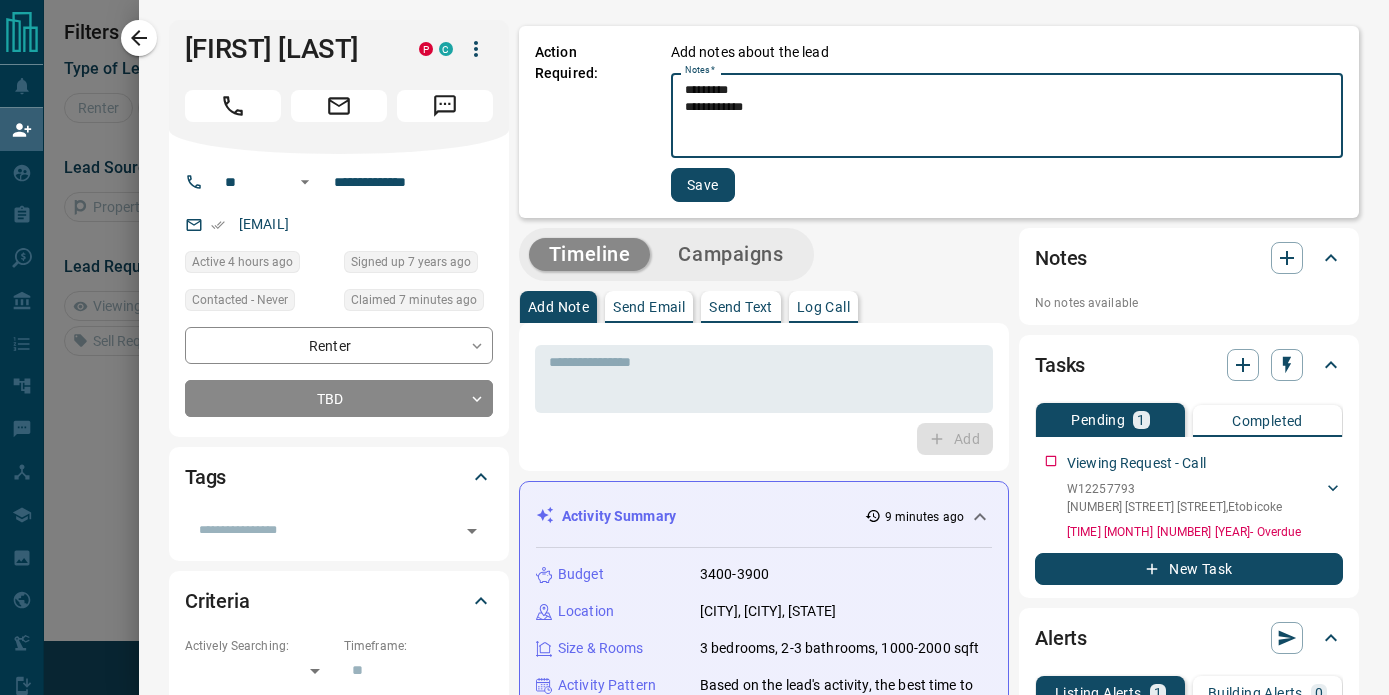 click on "**********" at bounding box center (1007, 116) 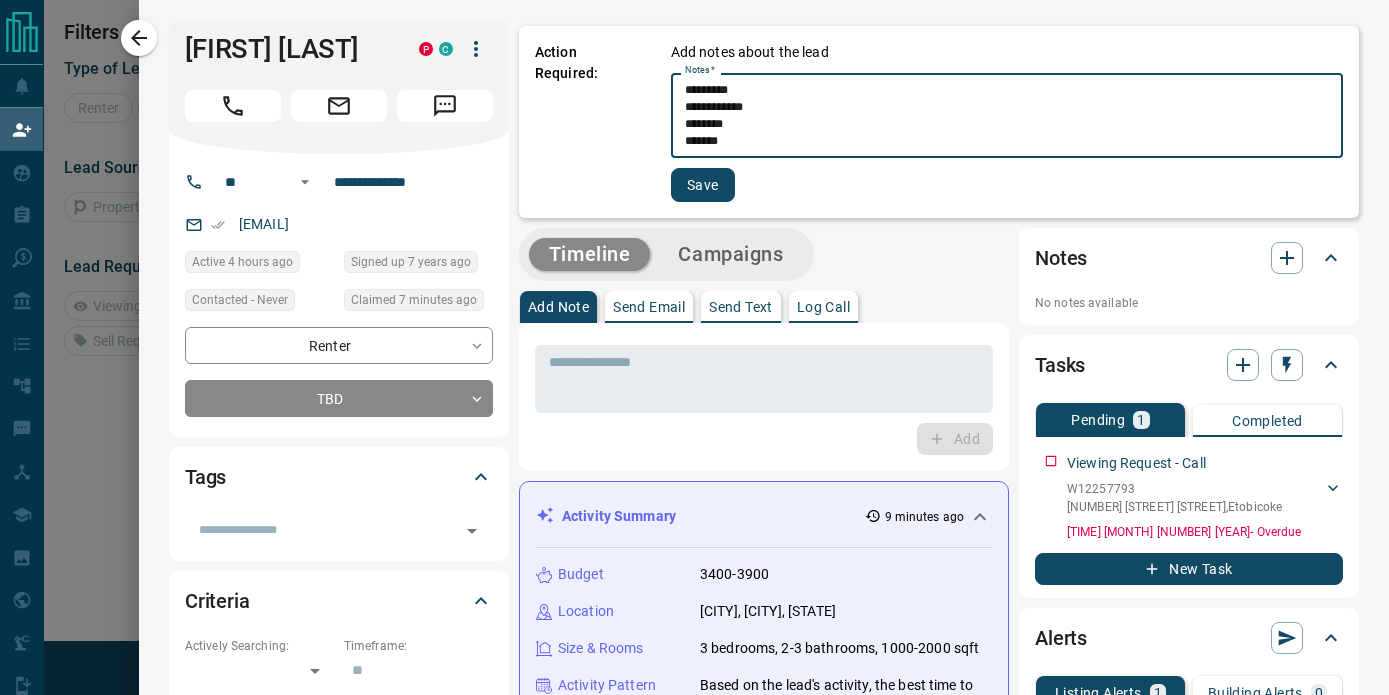 type on "**********" 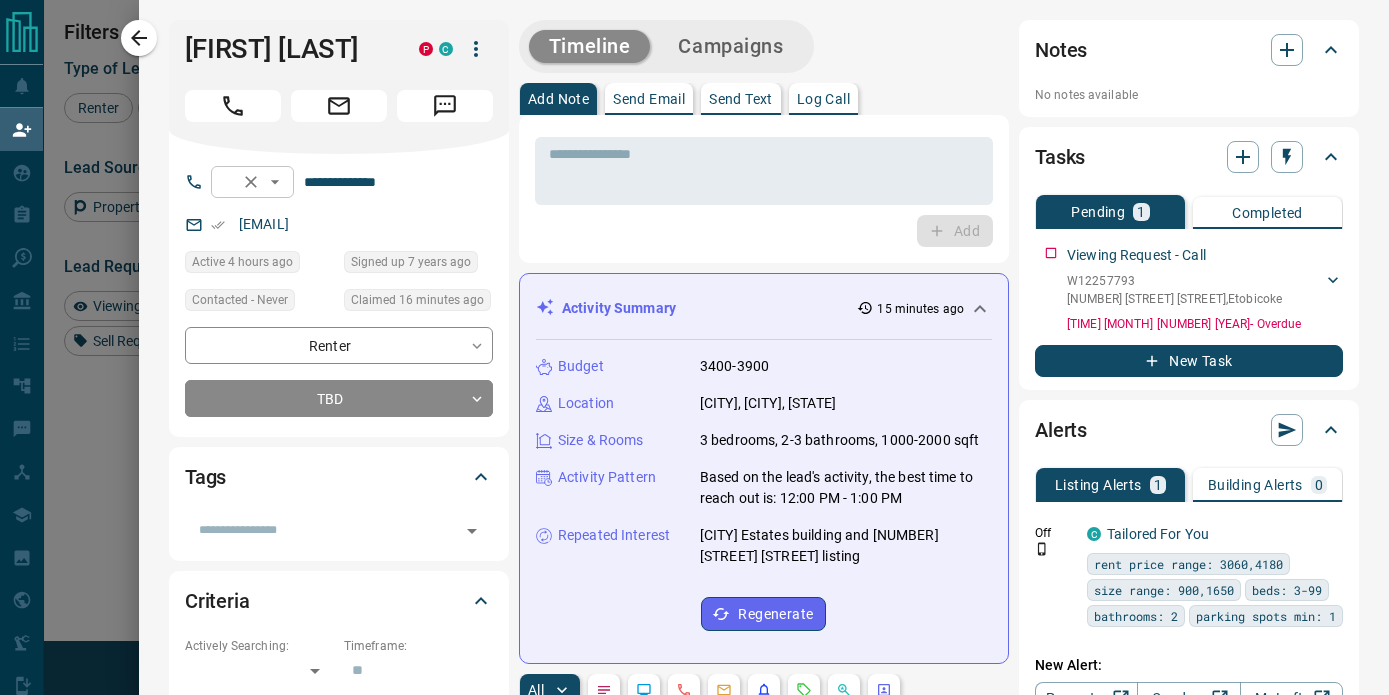 scroll, scrollTop: 1, scrollLeft: 1, axis: both 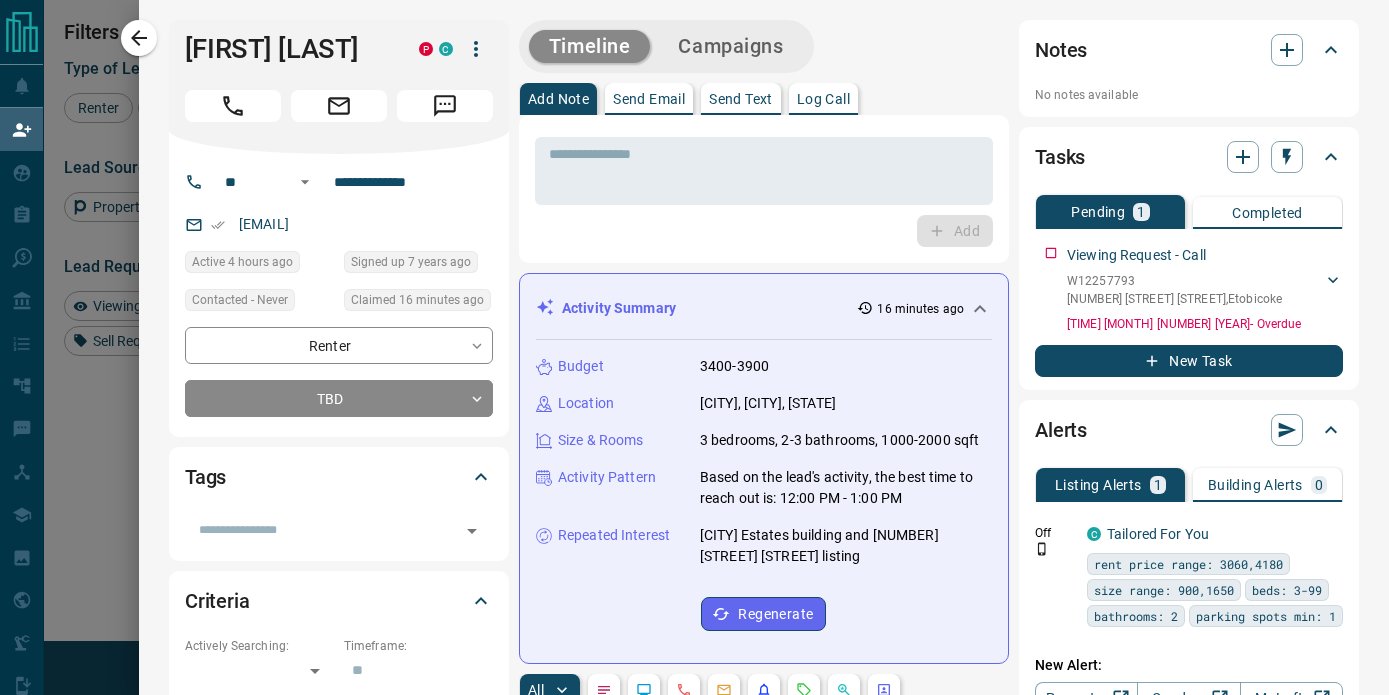 click at bounding box center [694, 347] 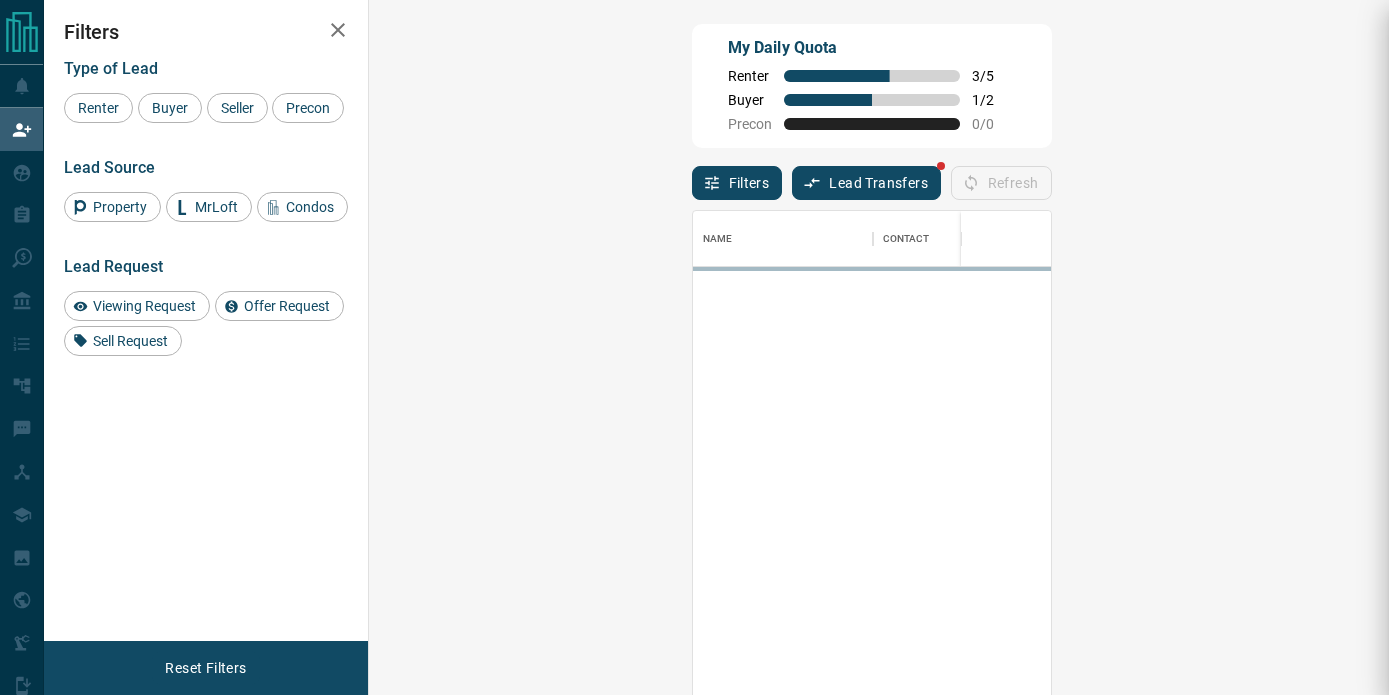 scroll, scrollTop: 1, scrollLeft: 1, axis: both 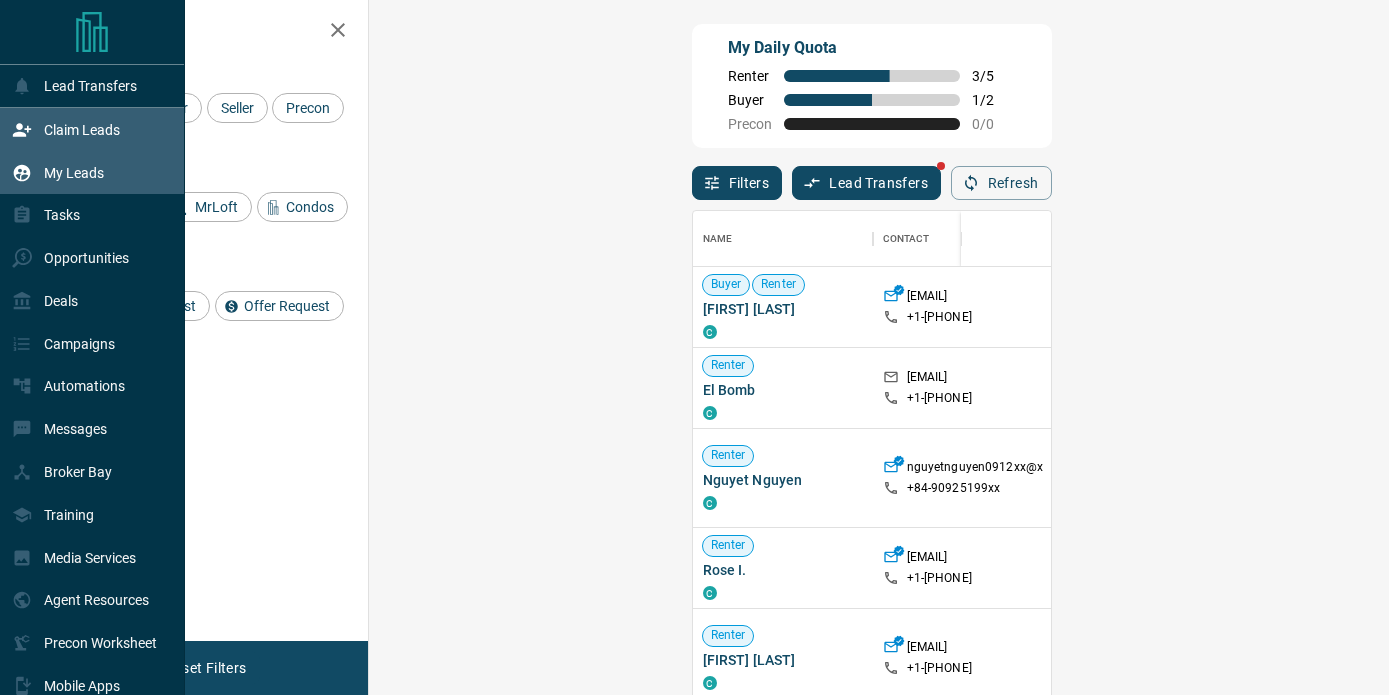 click 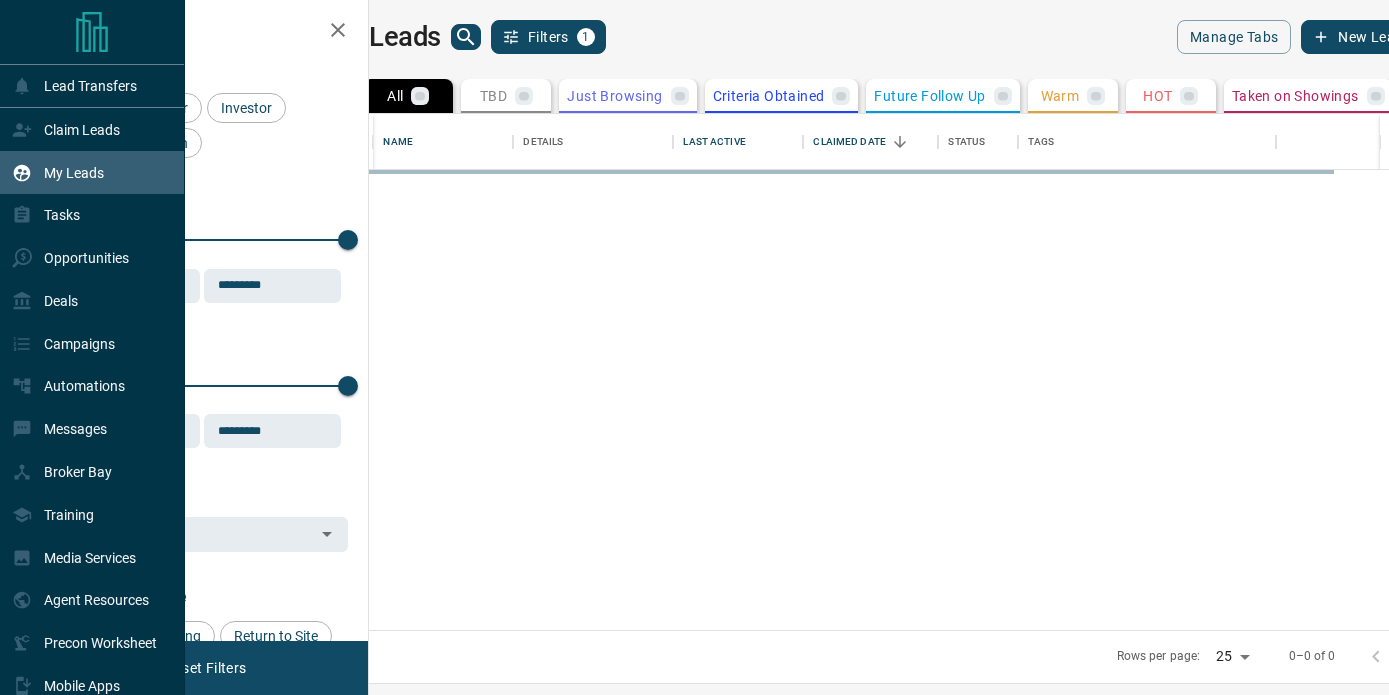 scroll, scrollTop: 1, scrollLeft: 1, axis: both 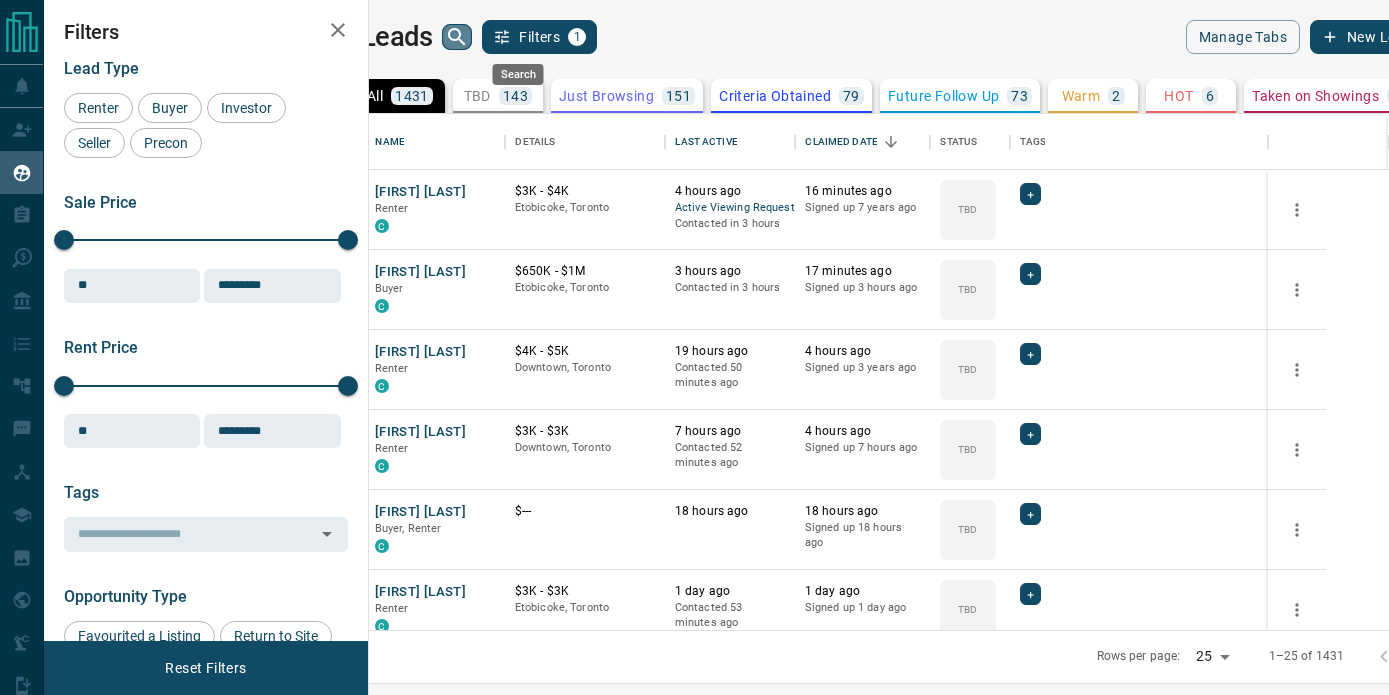 click 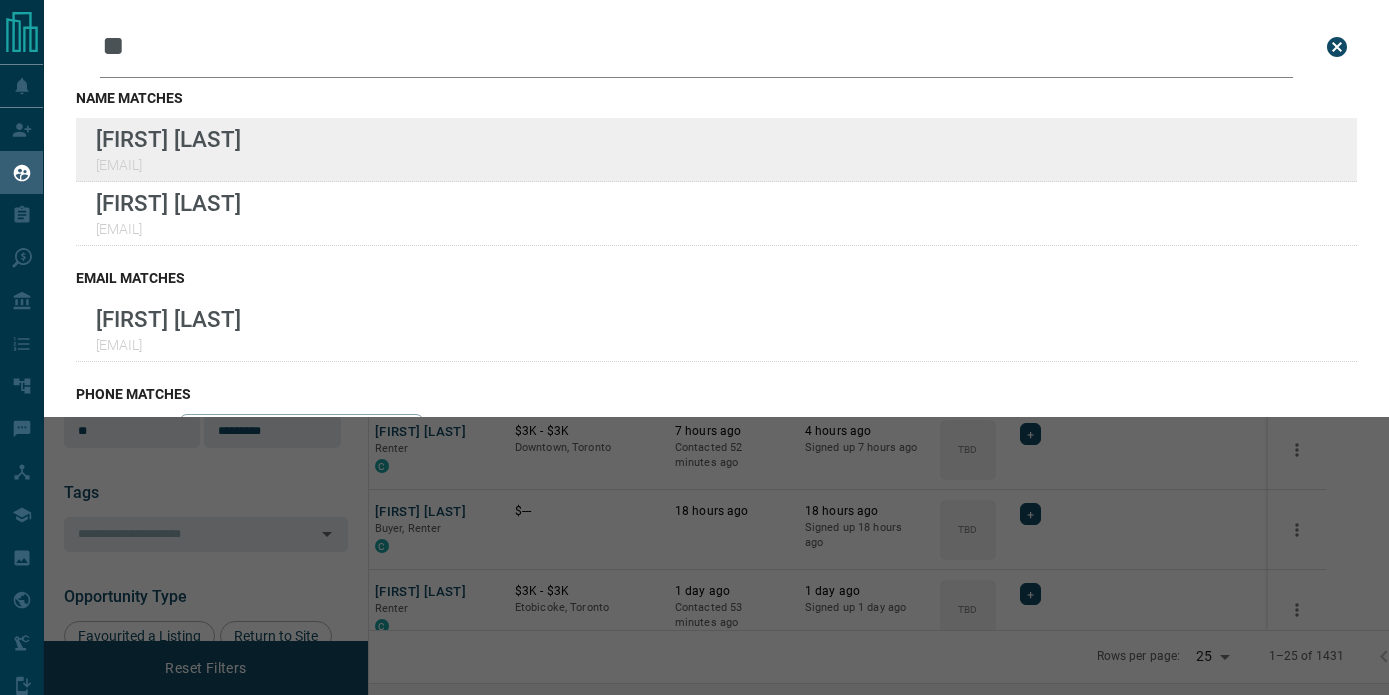 type on "**" 